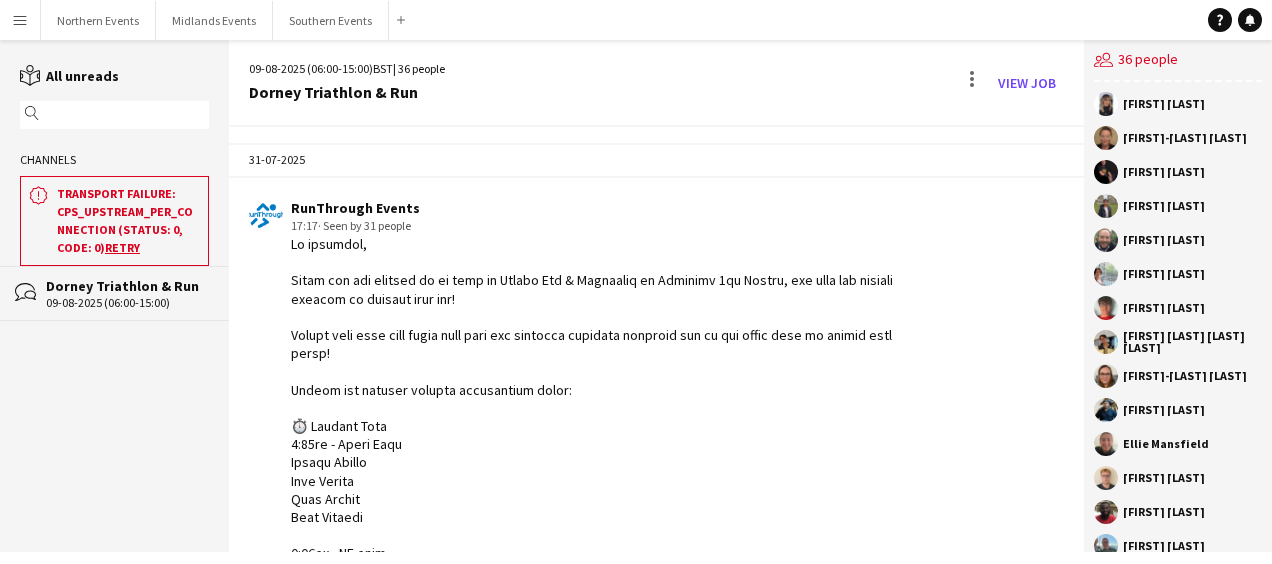 scroll, scrollTop: 0, scrollLeft: 0, axis: both 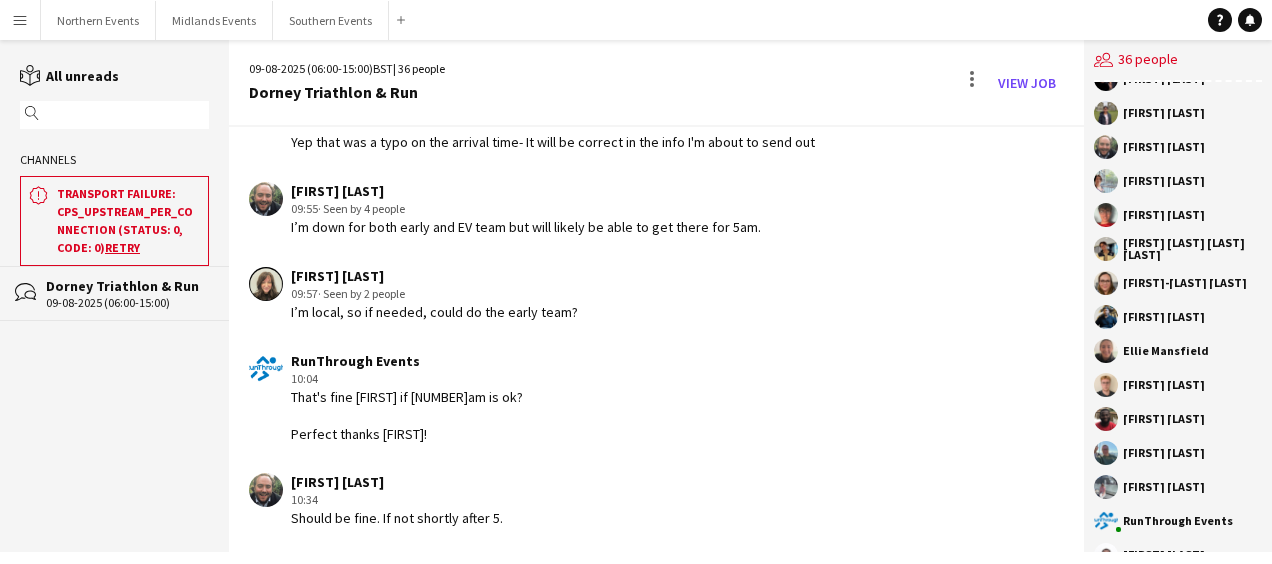 click on "[FIRST] [LAST]   [TIME]   Should be fine. If not shortly after [NUMBER]." 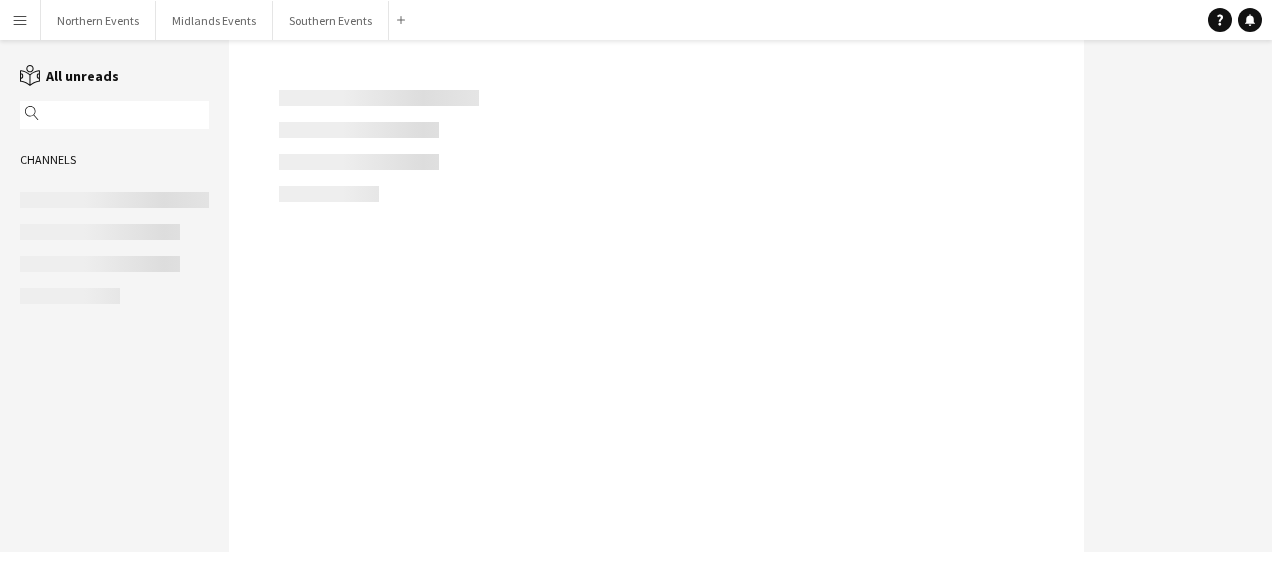 scroll, scrollTop: 0, scrollLeft: 0, axis: both 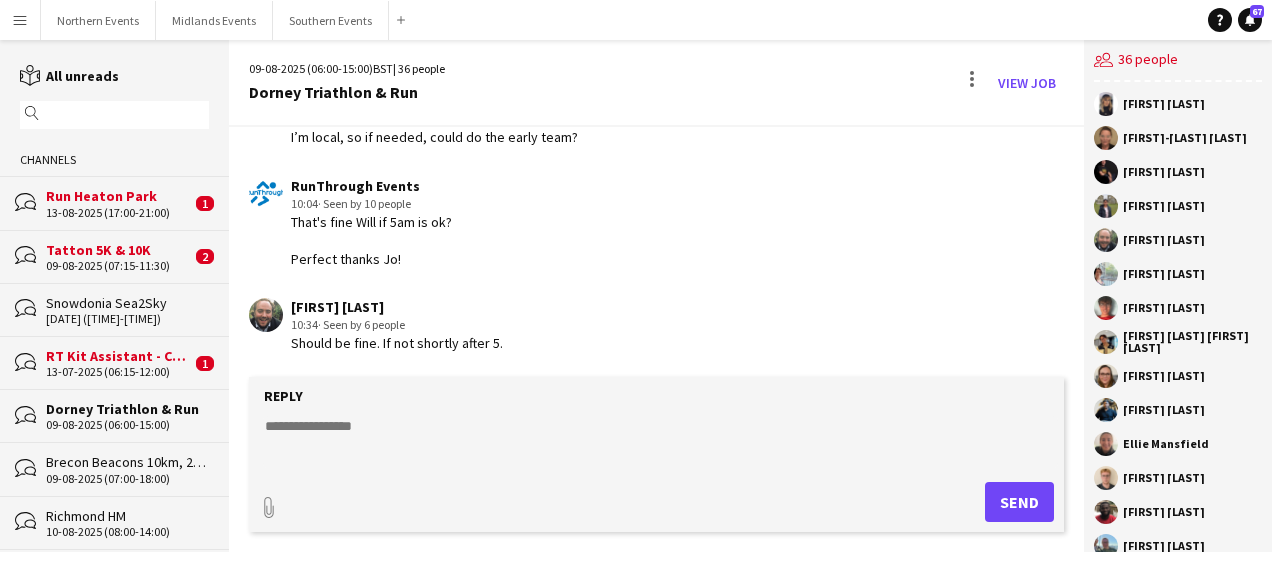 click 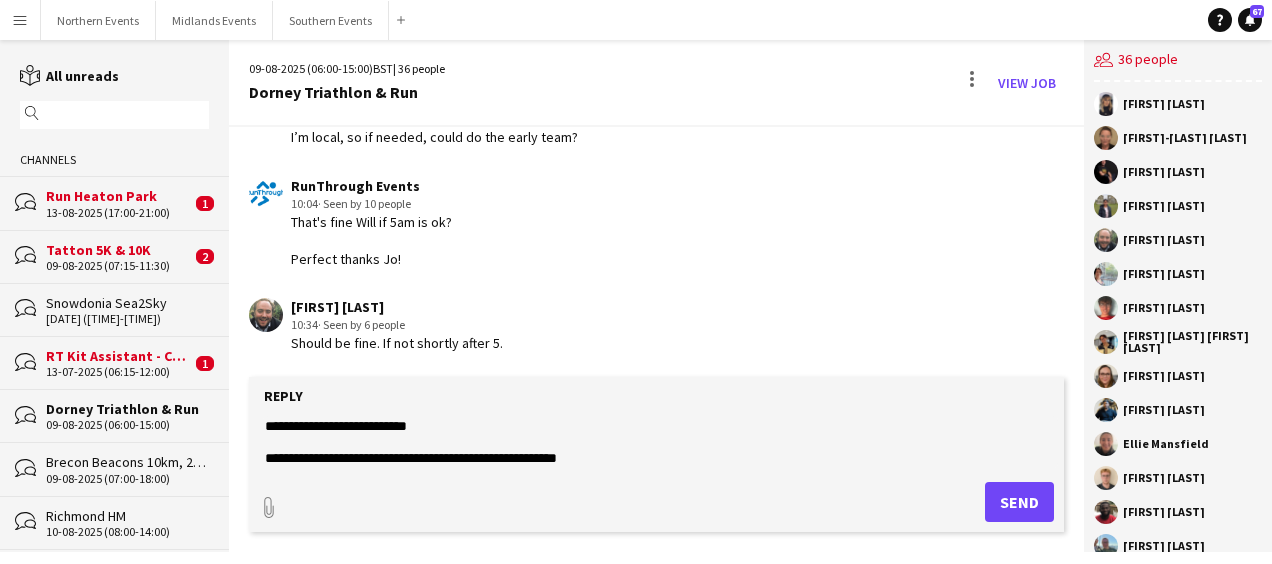 type on "**********" 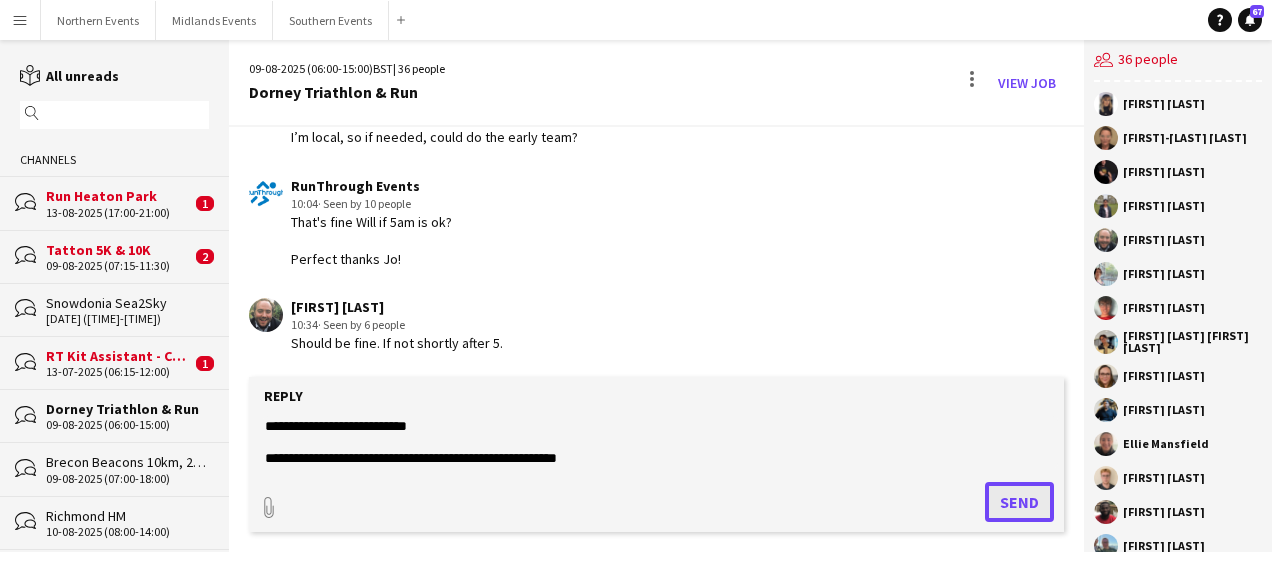click on "Send" 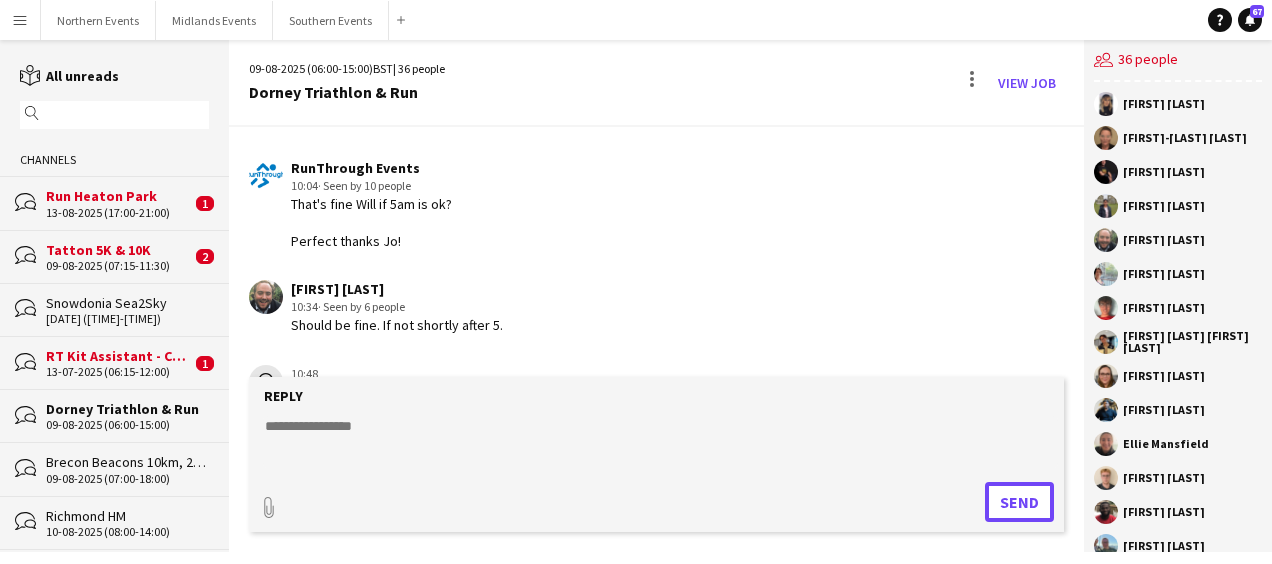 scroll, scrollTop: 2184, scrollLeft: 0, axis: vertical 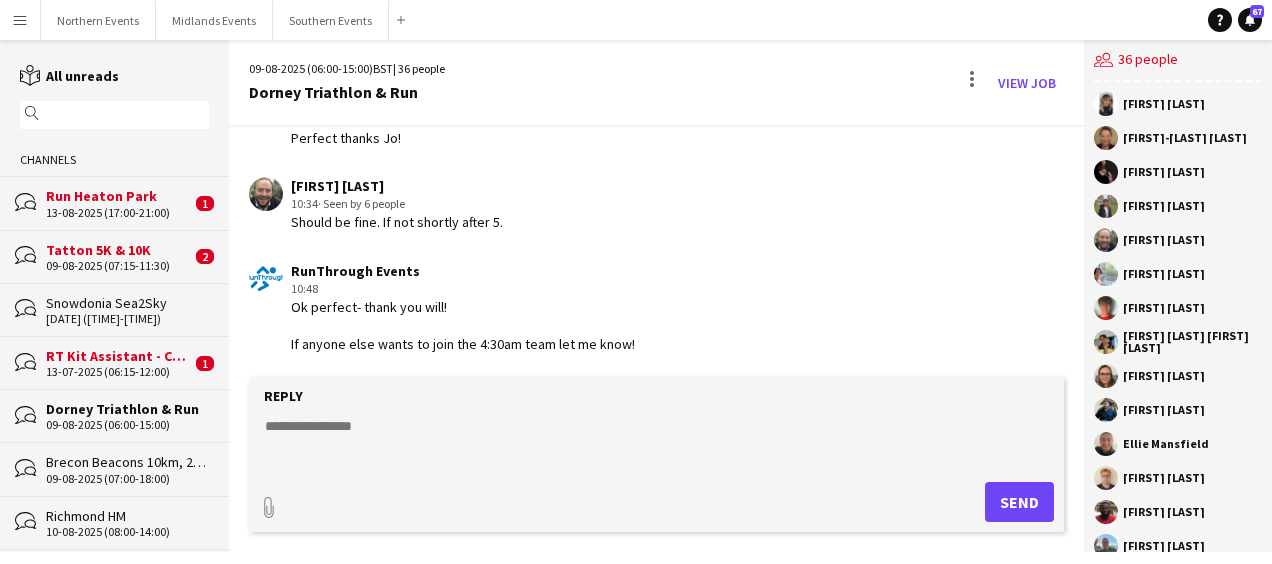 click 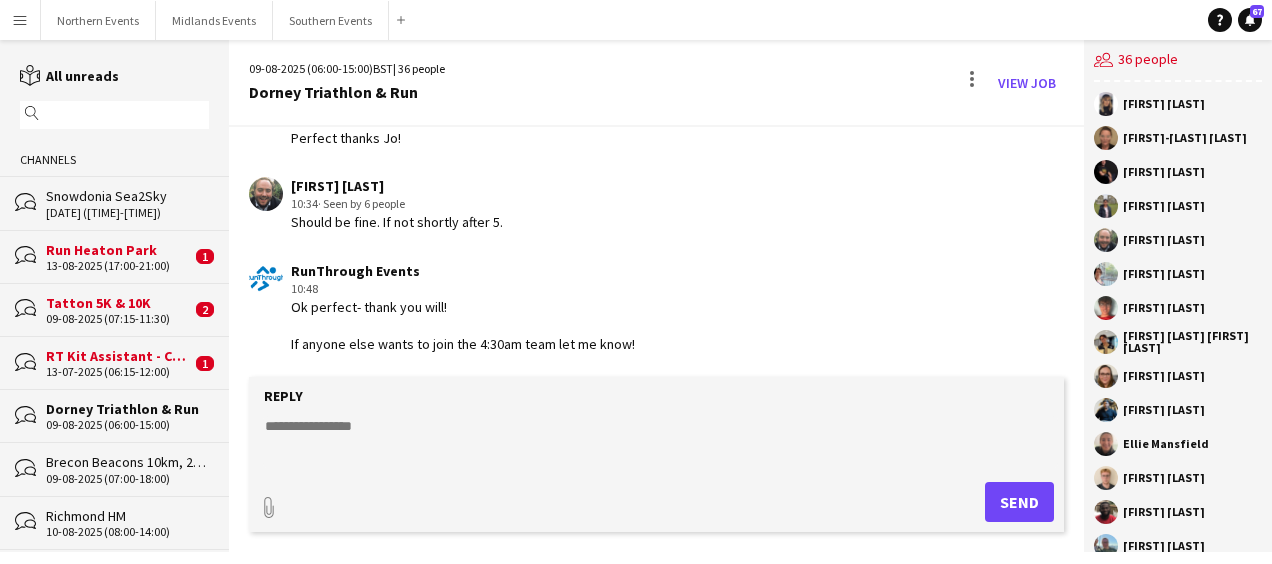paste on "**********" 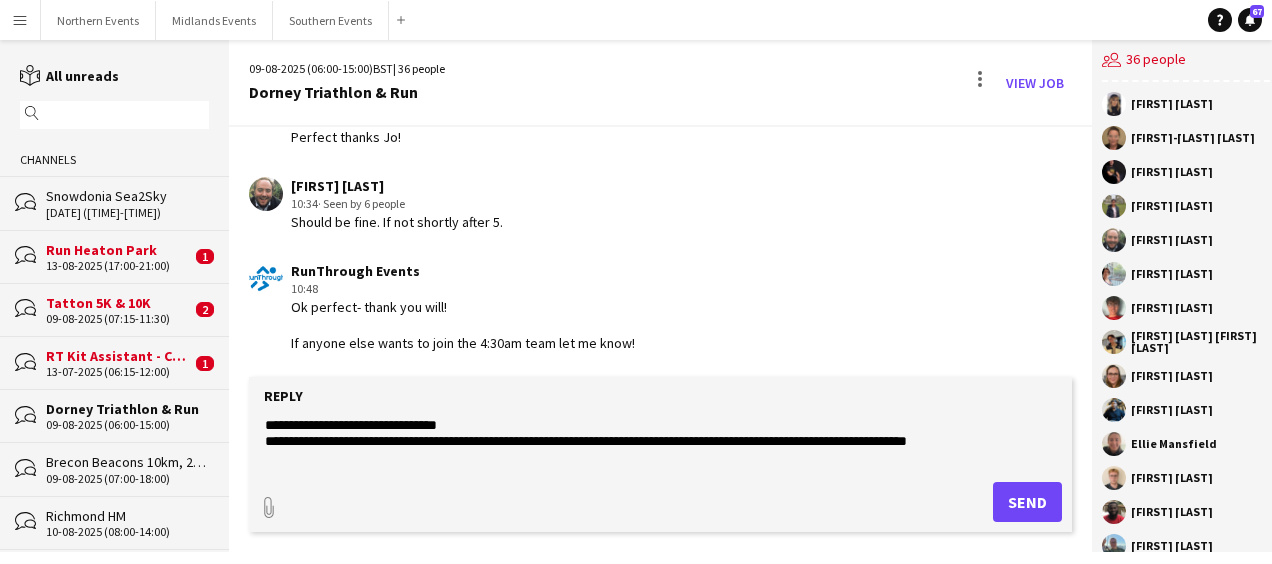 scroll, scrollTop: 676, scrollLeft: 0, axis: vertical 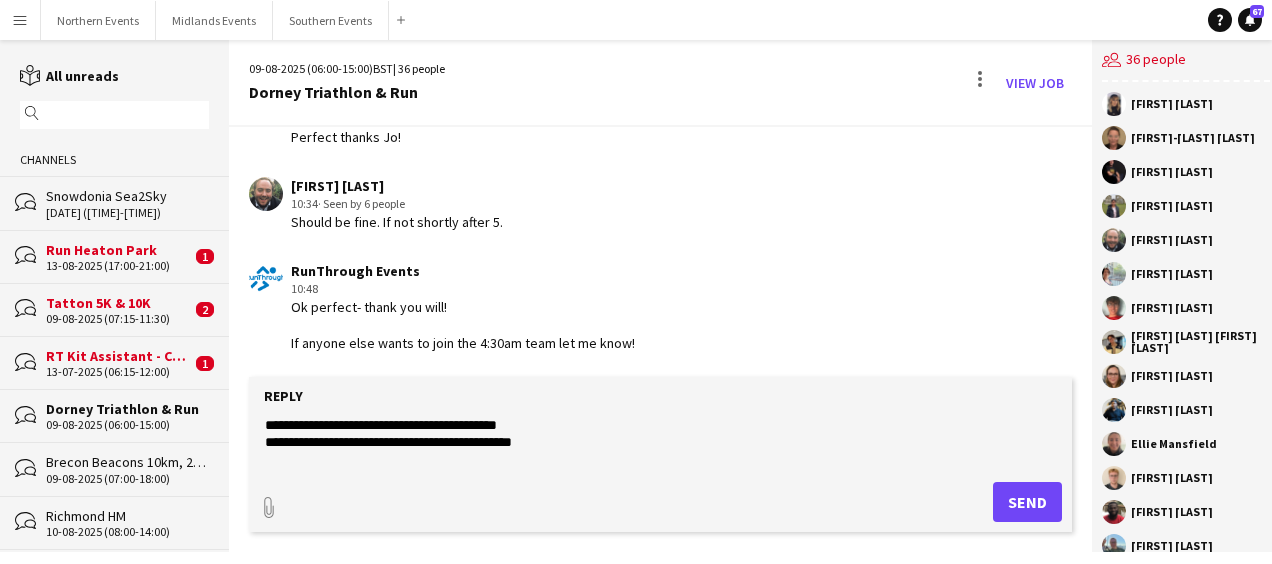 type on "**********" 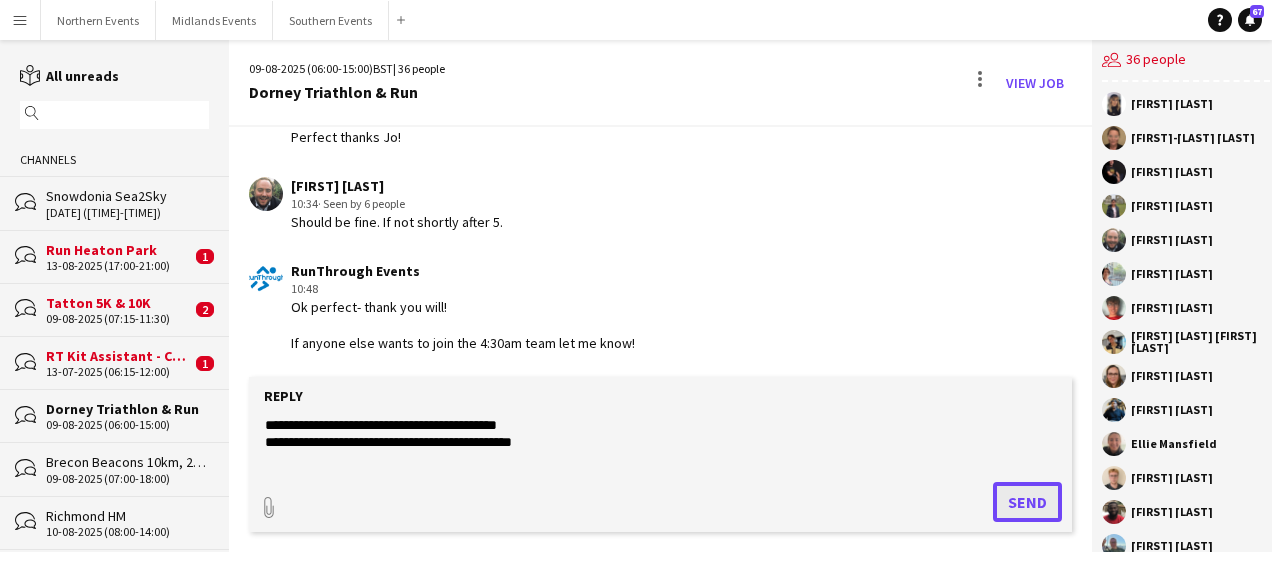 click on "Send" 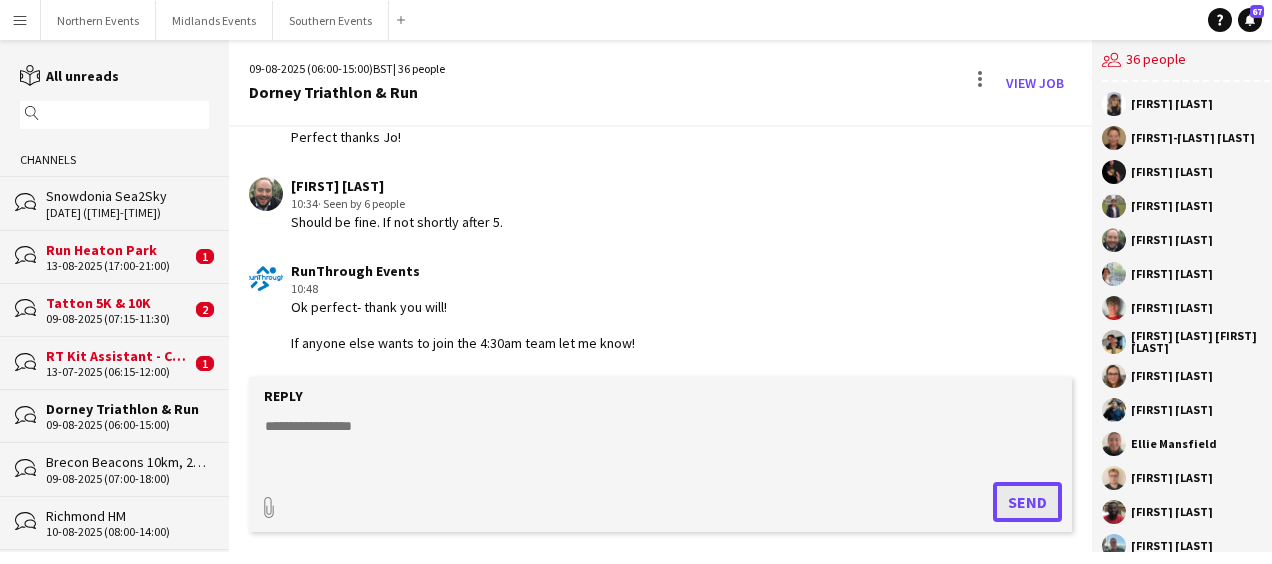 scroll, scrollTop: 0, scrollLeft: 0, axis: both 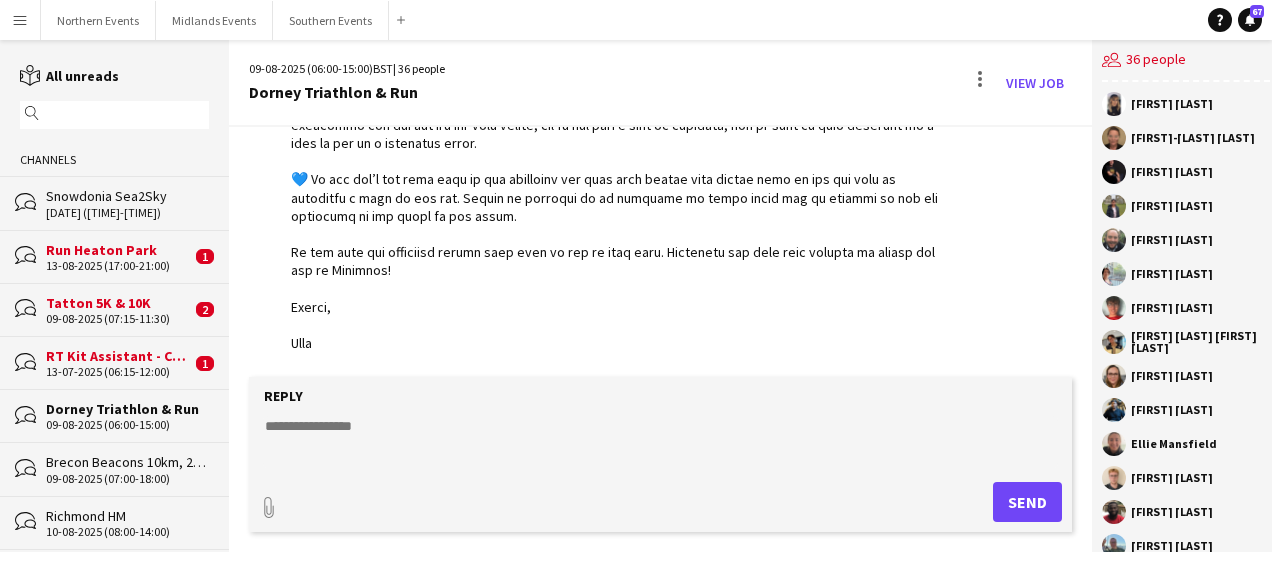 click on "Reply
paperclip
Send" 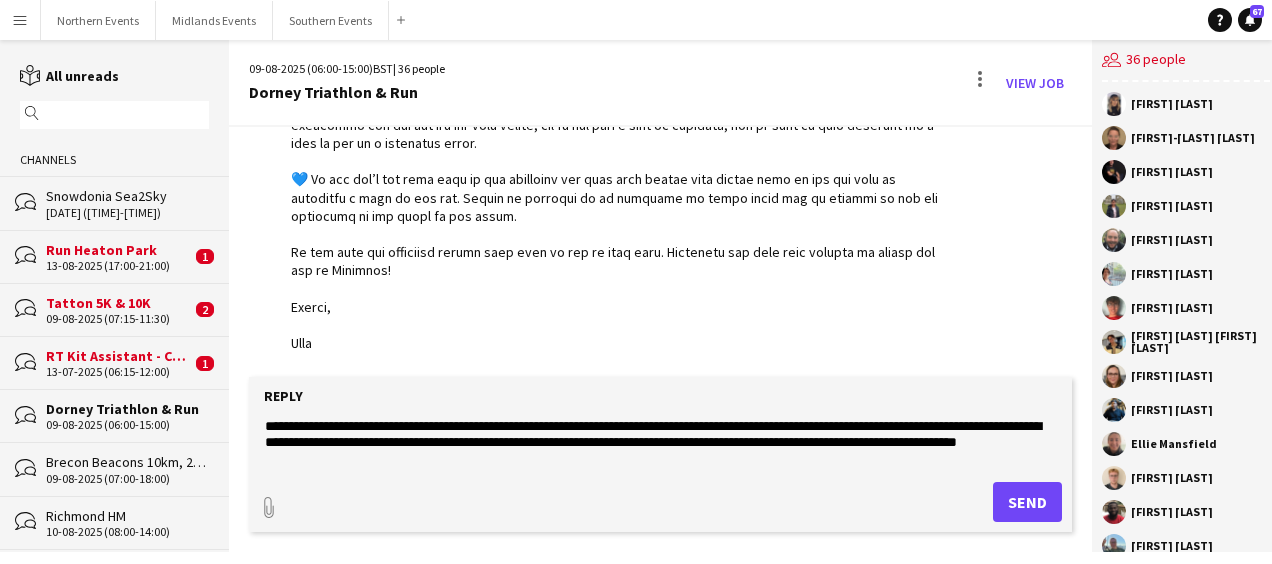 scroll, scrollTop: 143, scrollLeft: 0, axis: vertical 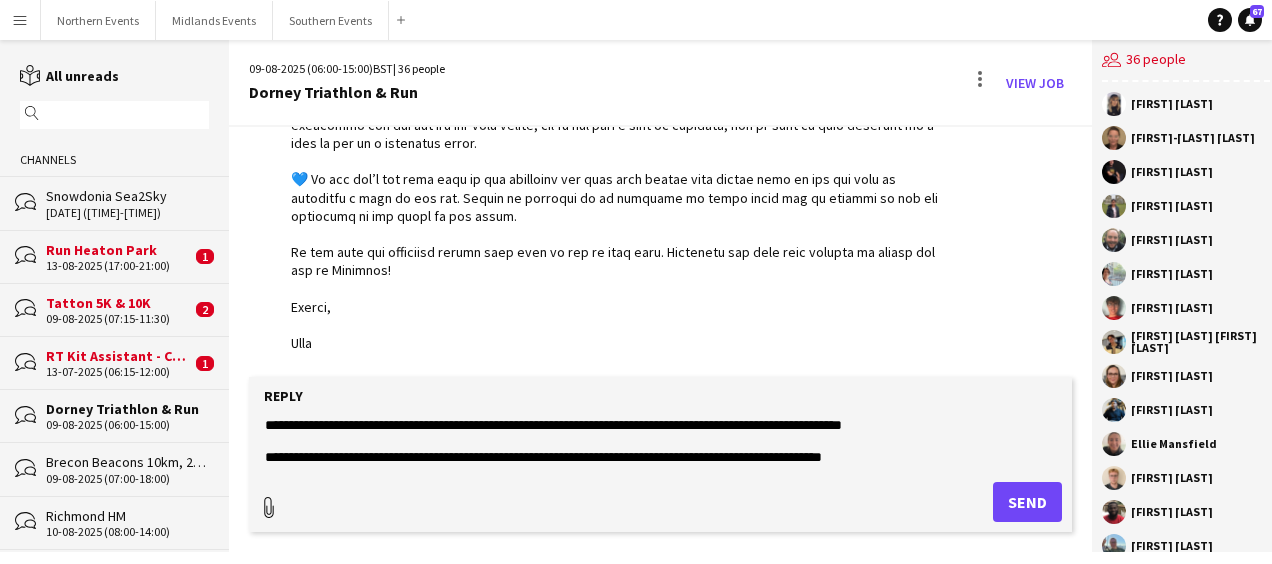 type on "**********" 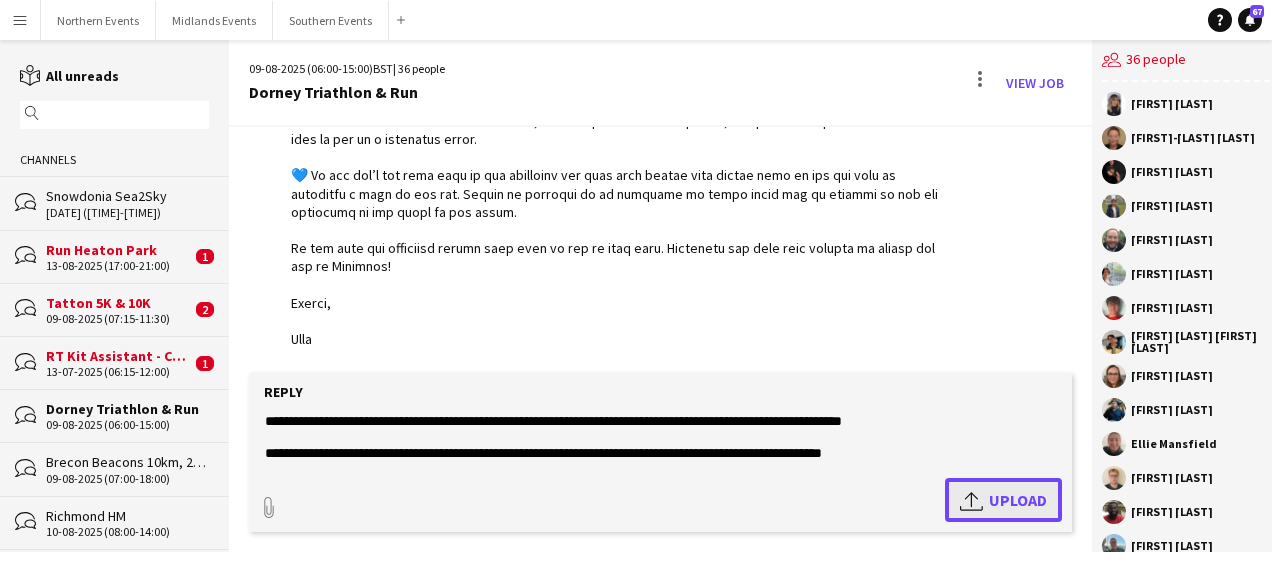click on "Upload" 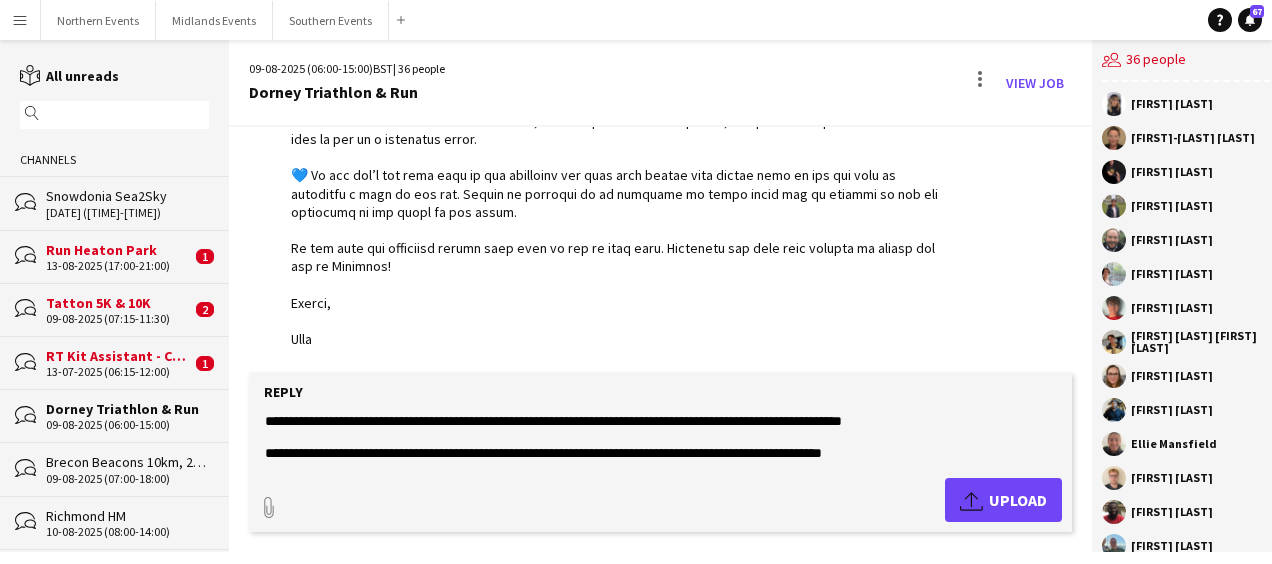 type 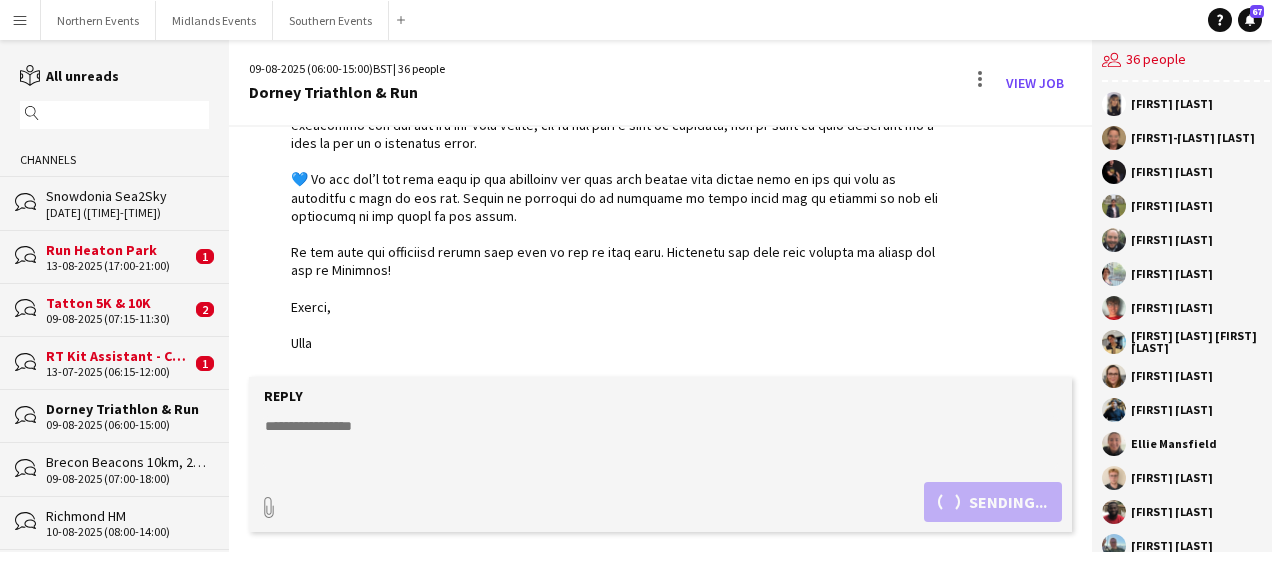 scroll, scrollTop: 0, scrollLeft: 0, axis: both 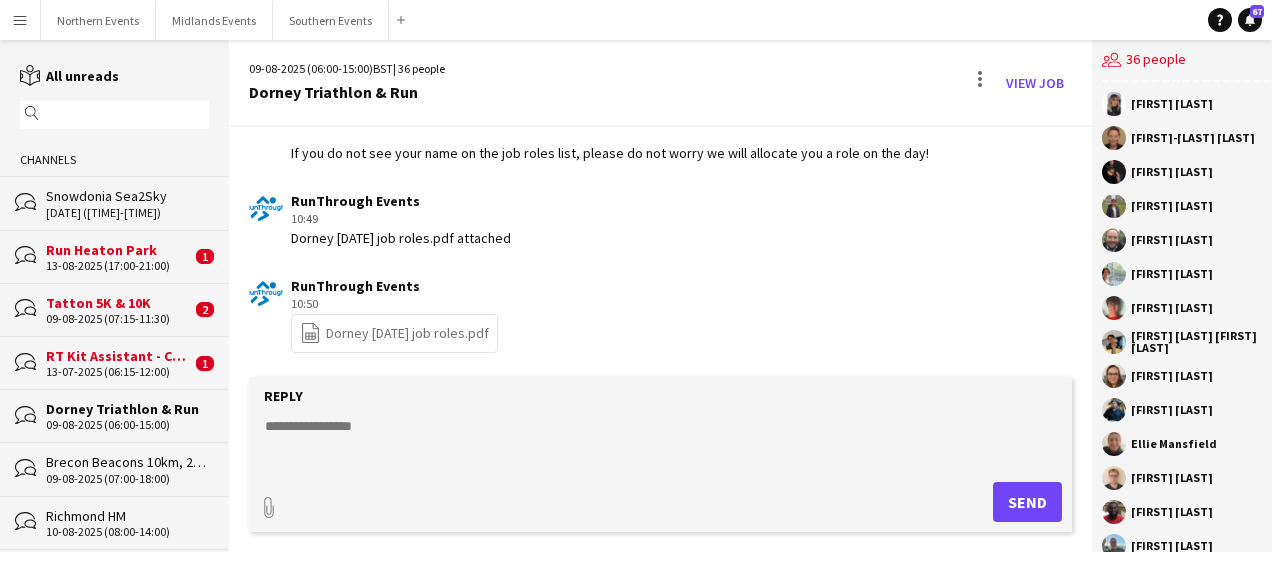 click 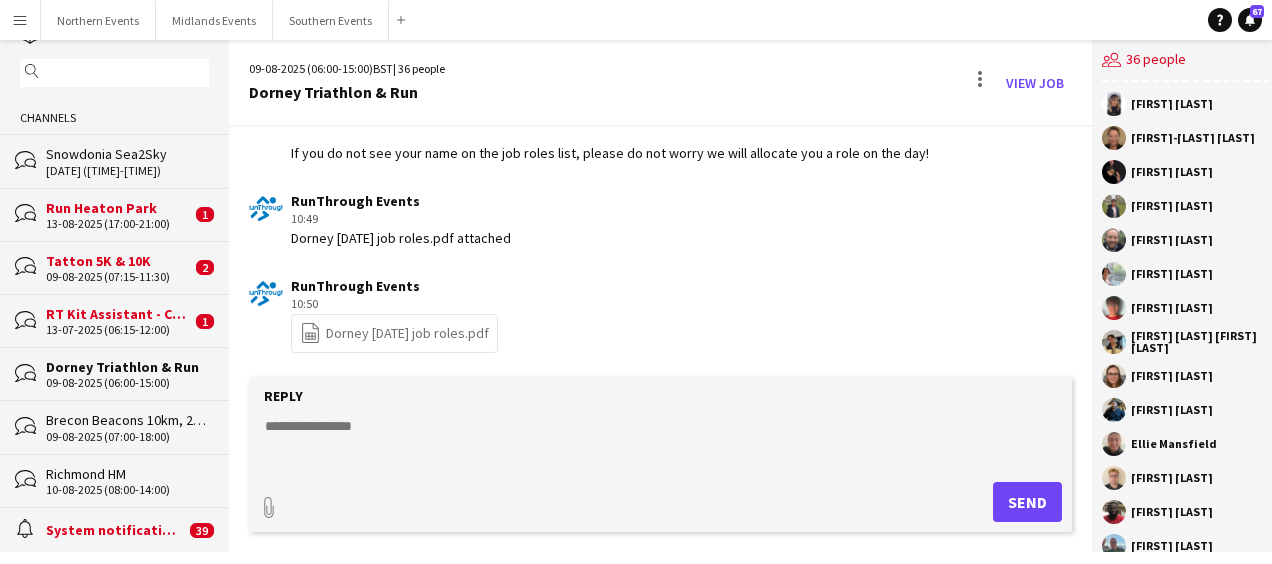 scroll, scrollTop: 0, scrollLeft: 0, axis: both 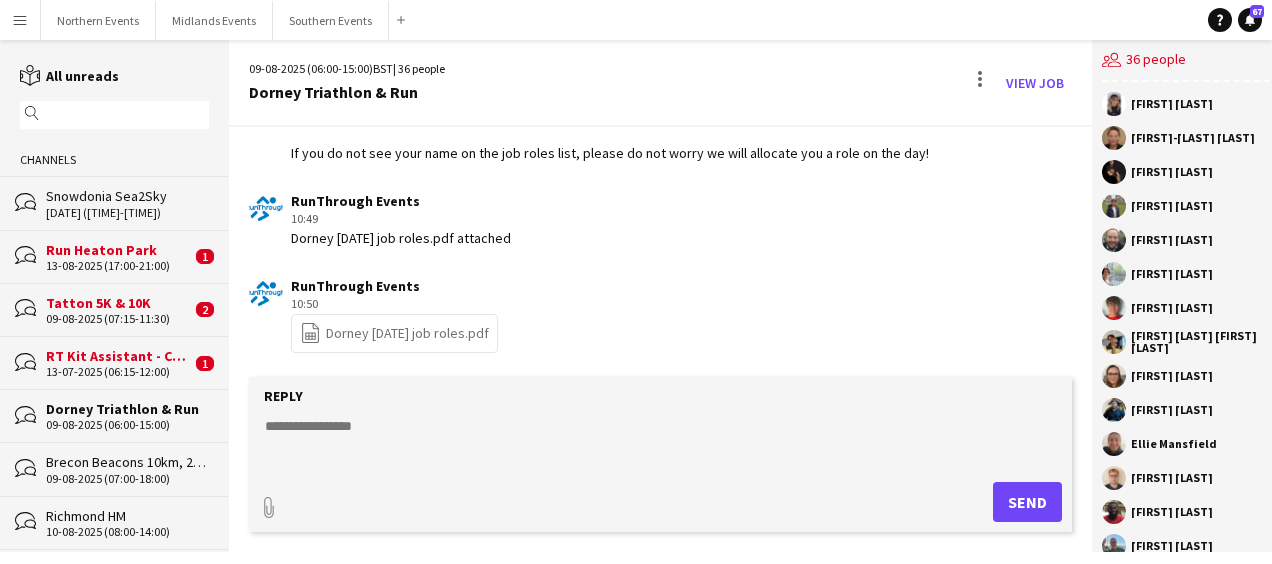 click 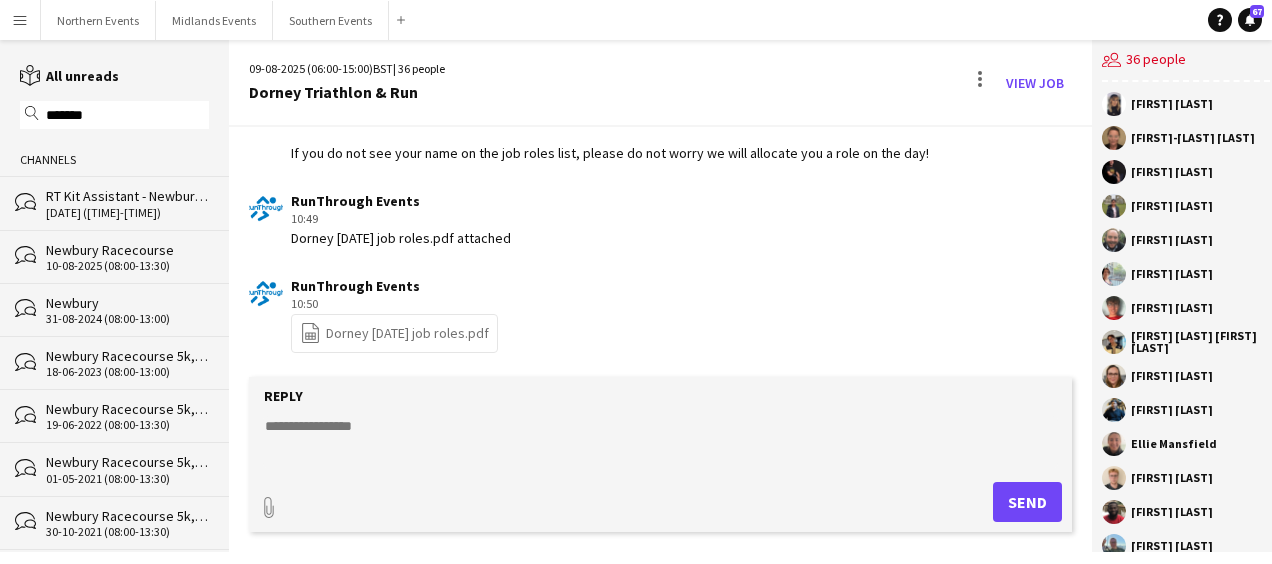 type on "*******" 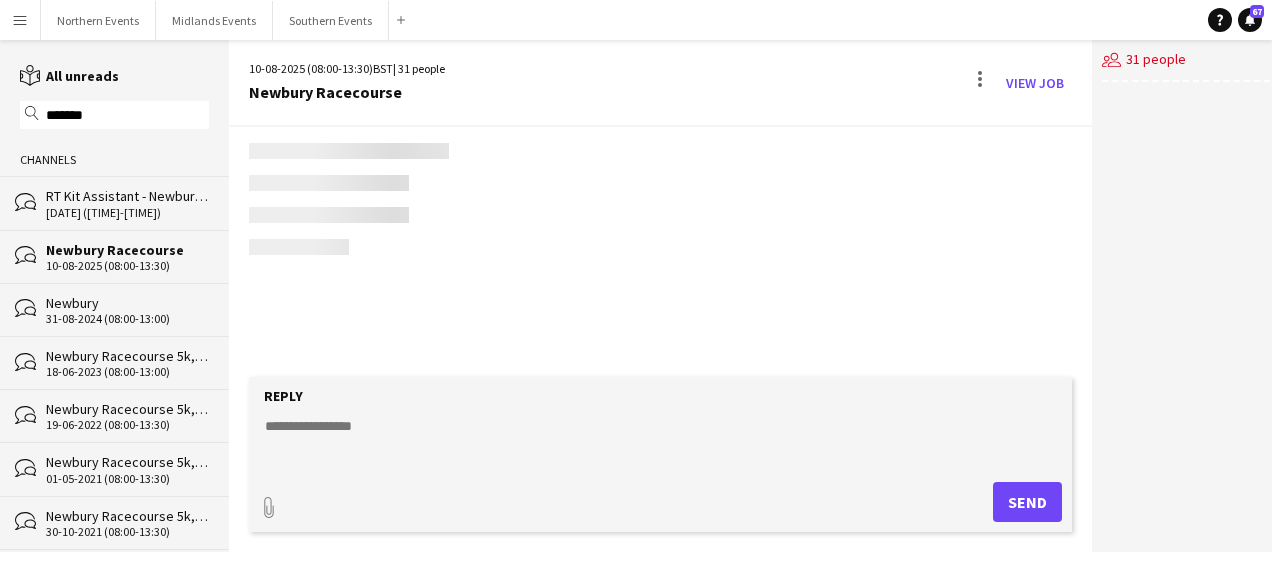 scroll, scrollTop: 1993, scrollLeft: 0, axis: vertical 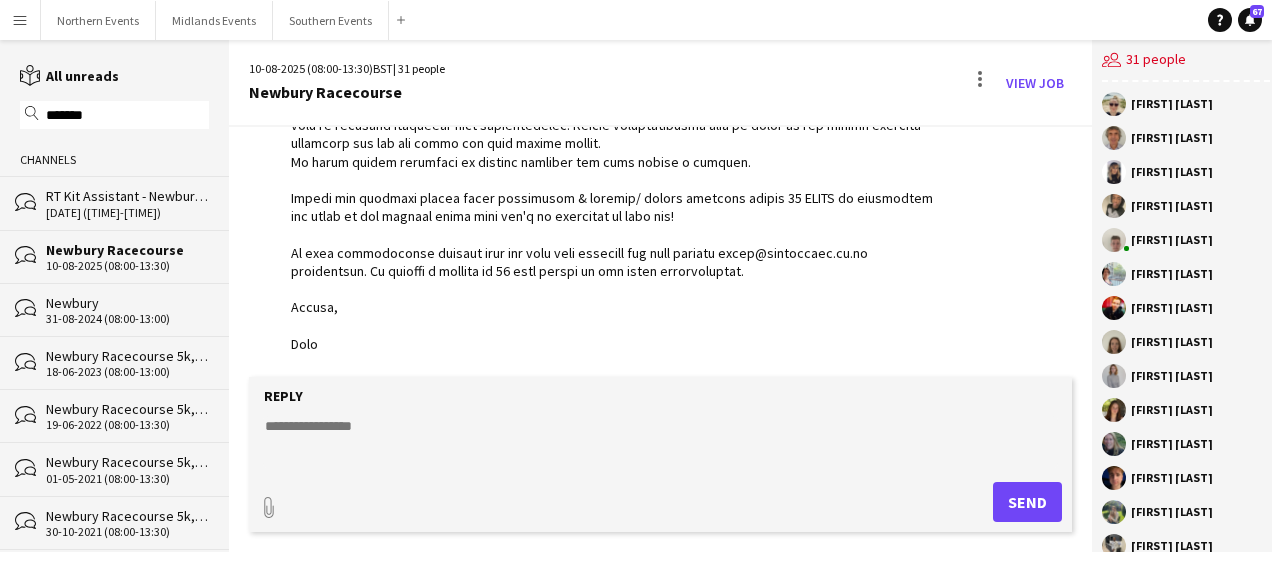click 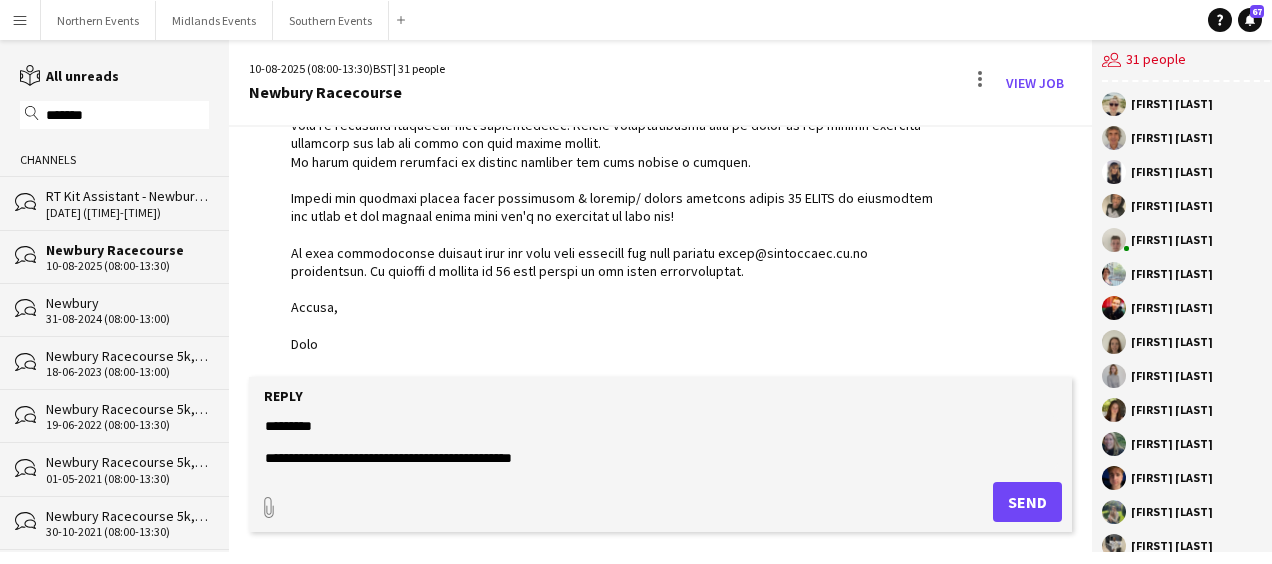 scroll, scrollTop: 1141, scrollLeft: 0, axis: vertical 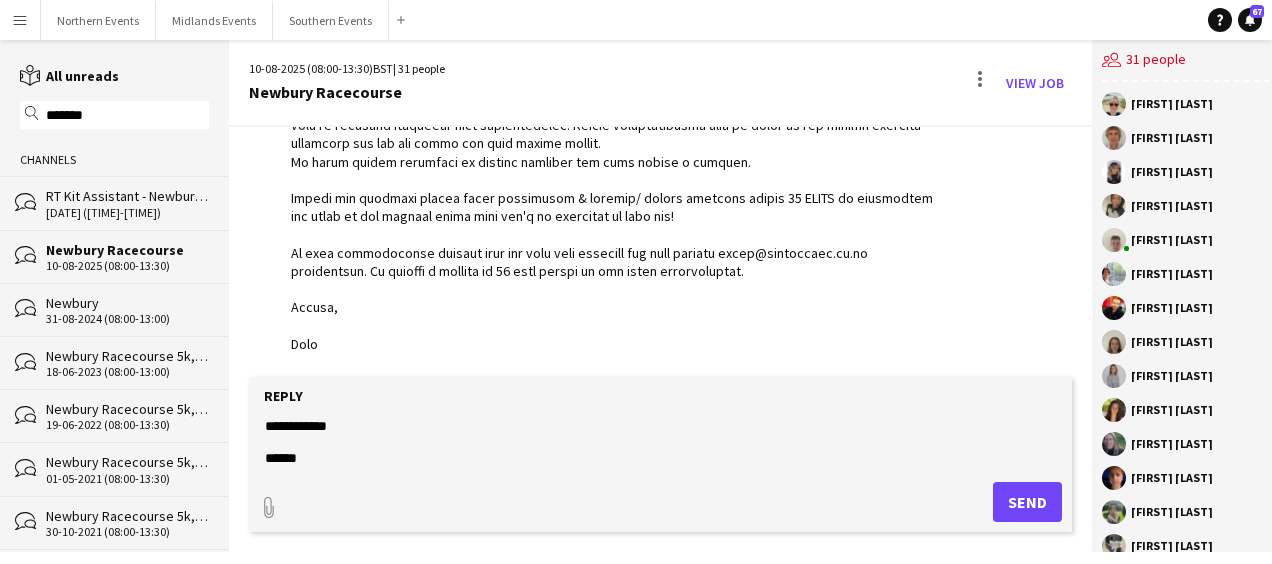 type on "**********" 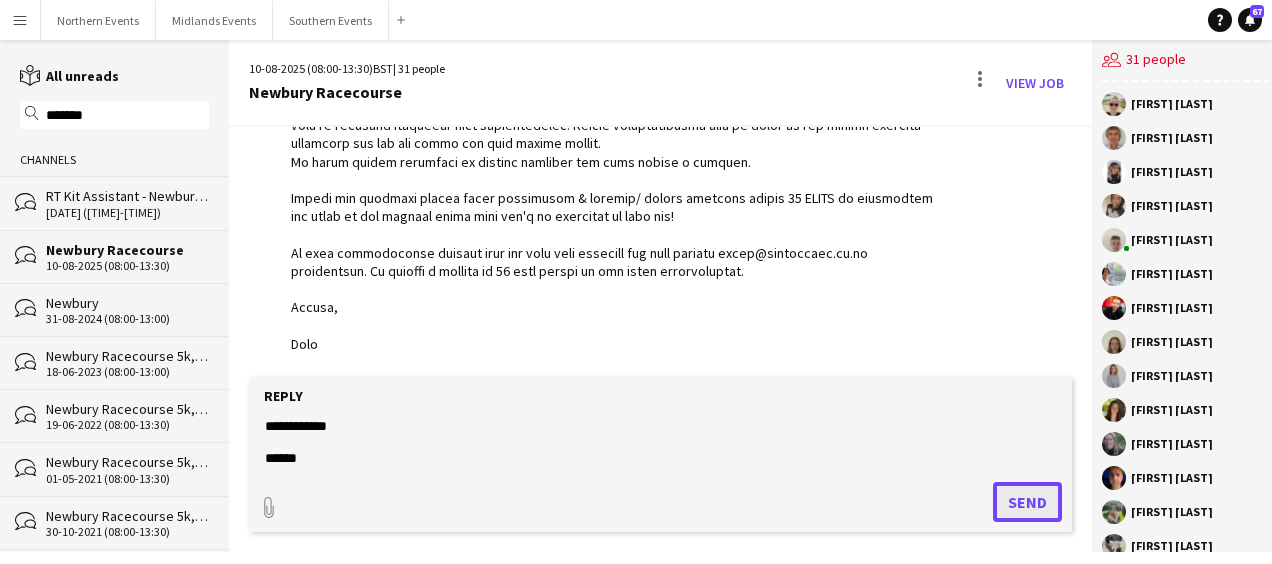 click on "Send" 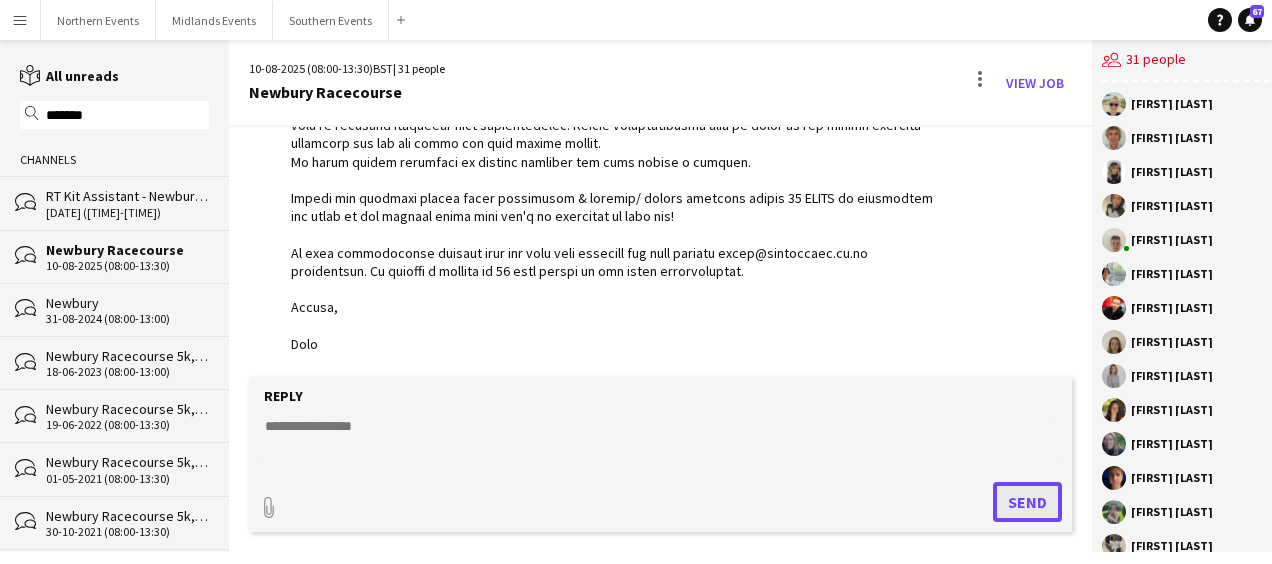 scroll, scrollTop: 0, scrollLeft: 0, axis: both 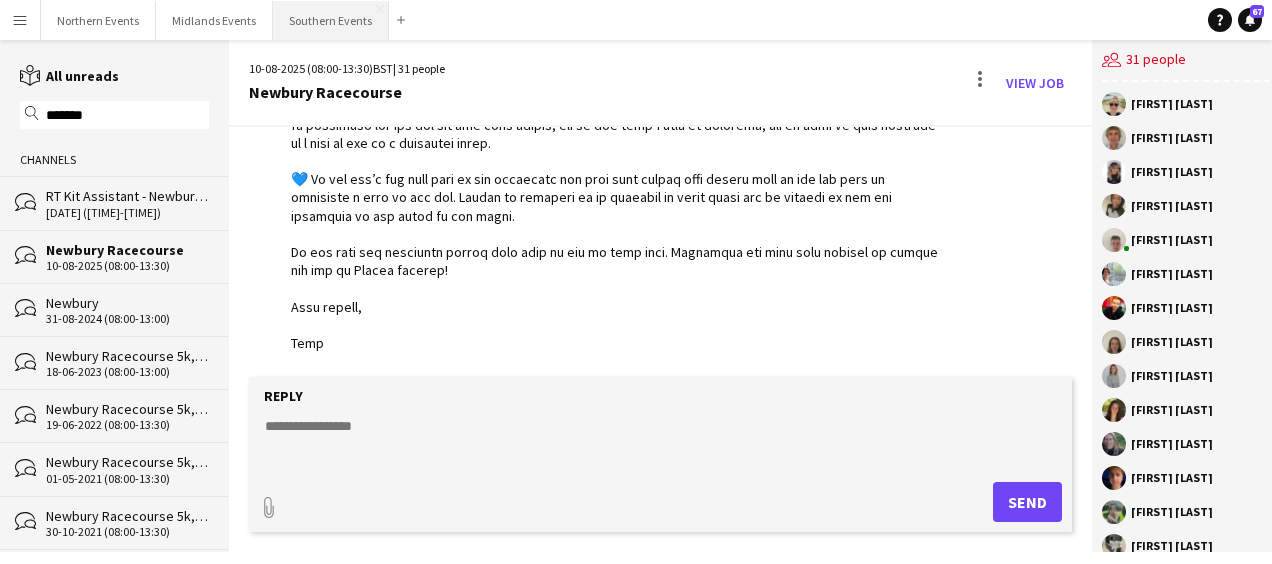click on "Southern Events
Close" at bounding box center [331, 20] 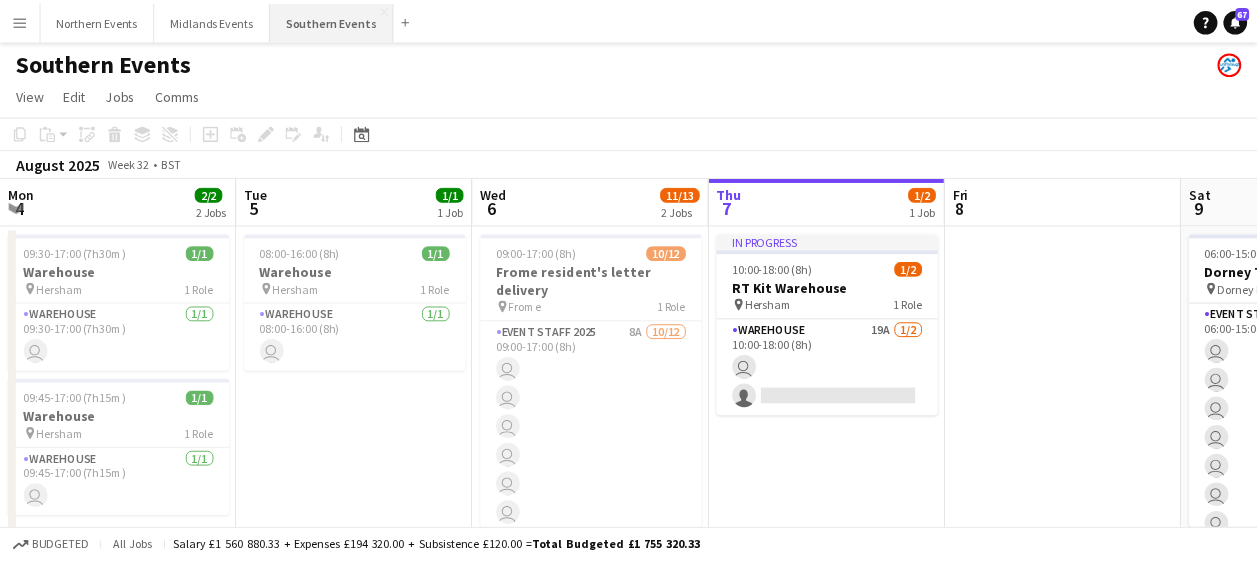 scroll, scrollTop: 0, scrollLeft: 478, axis: horizontal 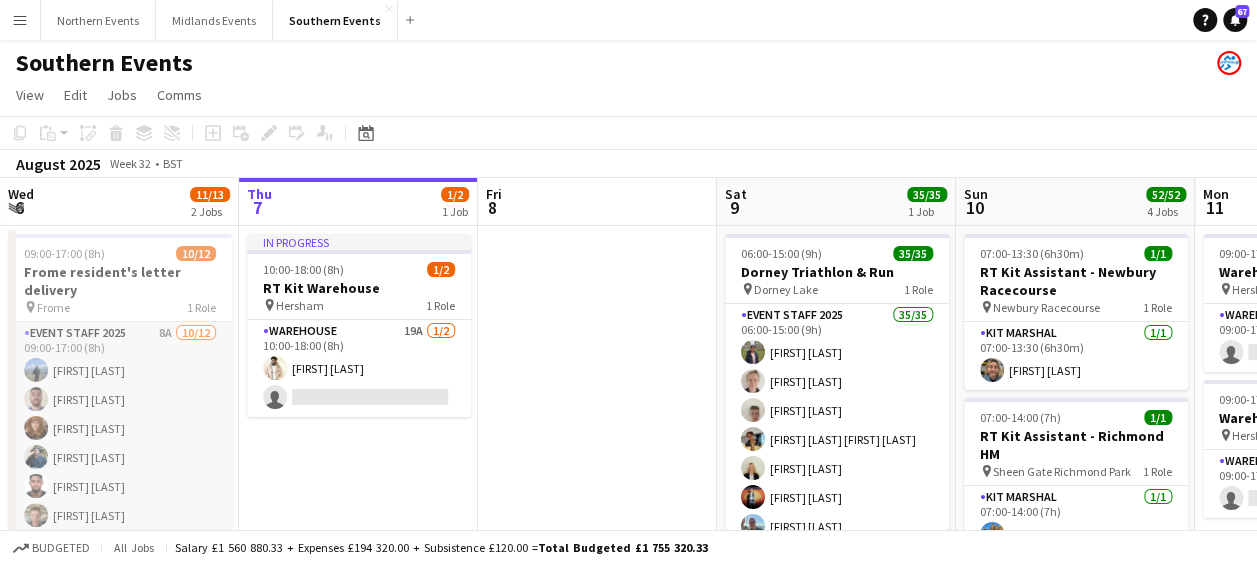 click on "Event Staff 2025   8A   10/12   [TIME]-[TIME] ([TIME])
[FIRST] [LAST] [FIRST] [LAST] [FIRST] [LAST] [FIRST] [LAST] [FIRST] [LAST] [FIRST] [LAST] [FIRST] [LAST] [FIRST] [LAST]
single-neutral-actions
single-neutral-actions" at bounding box center [120, 515] 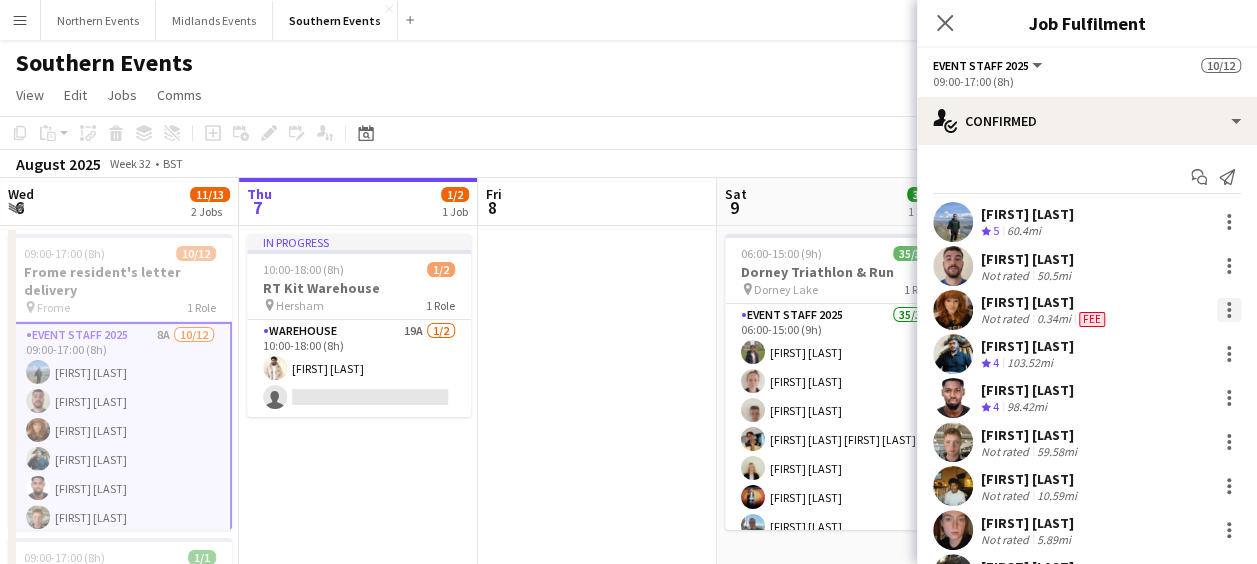 click at bounding box center (1229, 310) 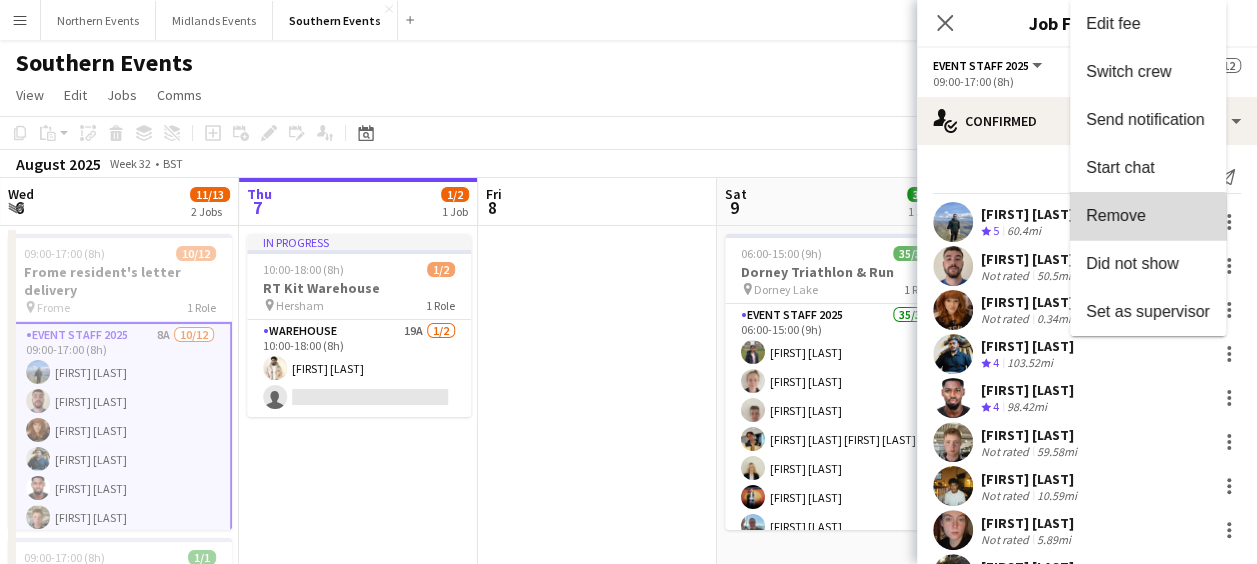 click on "Remove" at bounding box center [1148, 216] 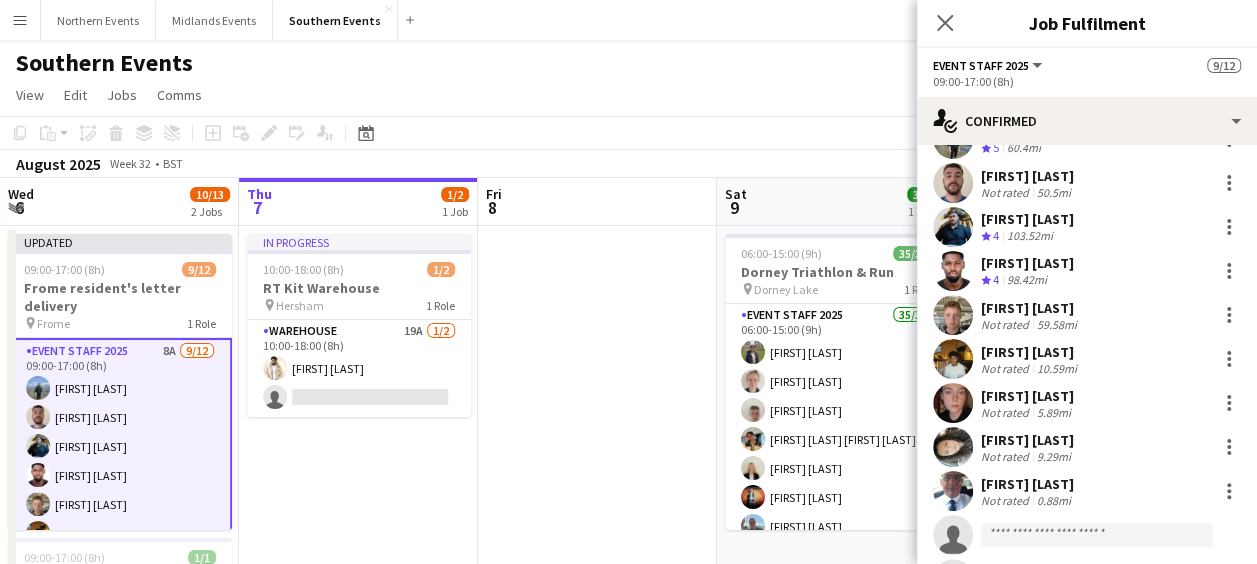 scroll, scrollTop: 102, scrollLeft: 0, axis: vertical 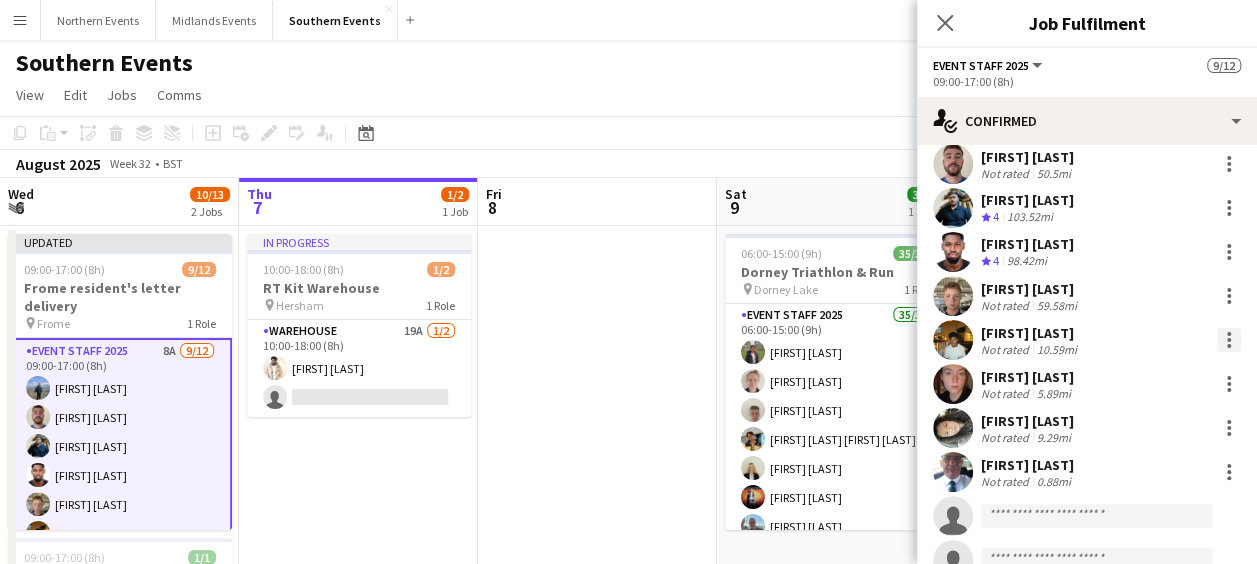 click at bounding box center [1229, 340] 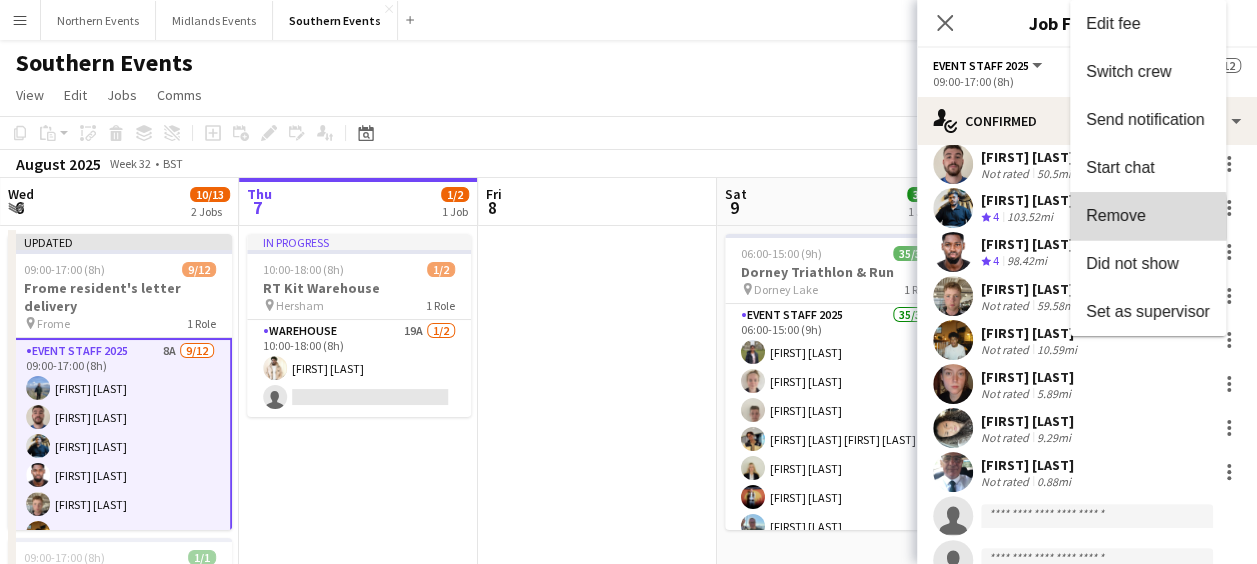 click on "Remove" at bounding box center (1116, 215) 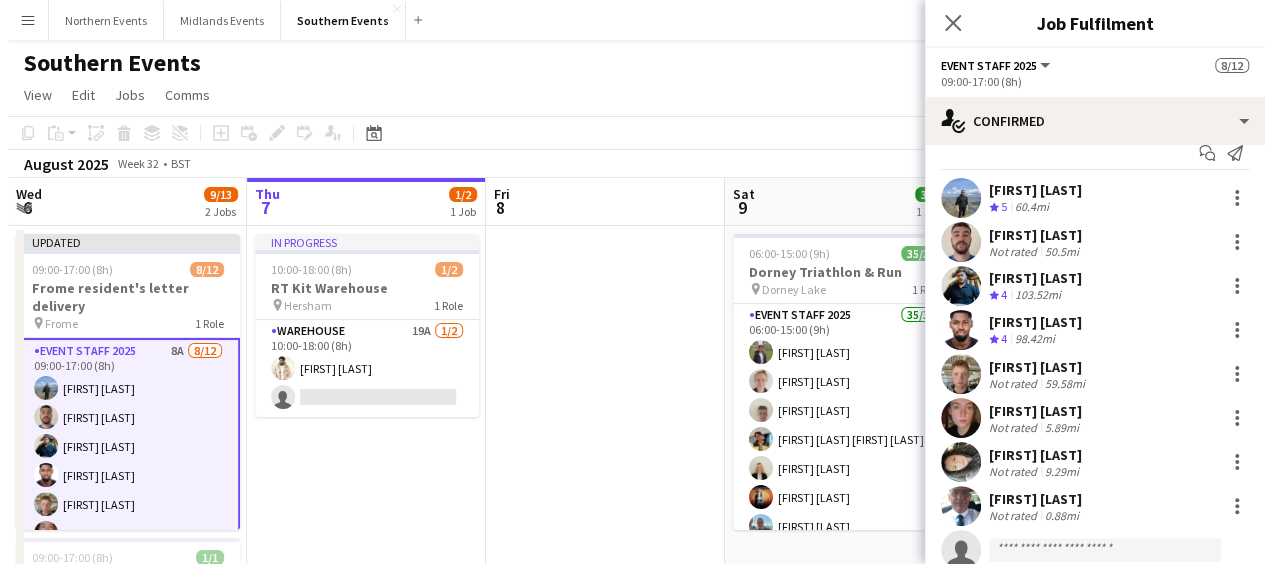 scroll, scrollTop: 0, scrollLeft: 0, axis: both 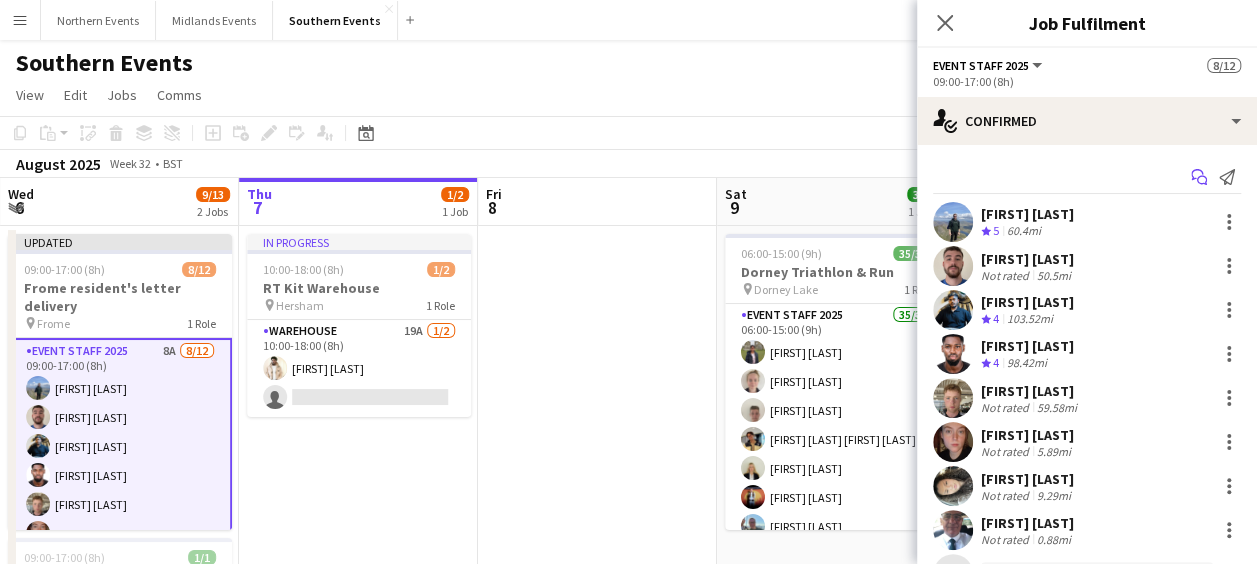 click on "Start chat" 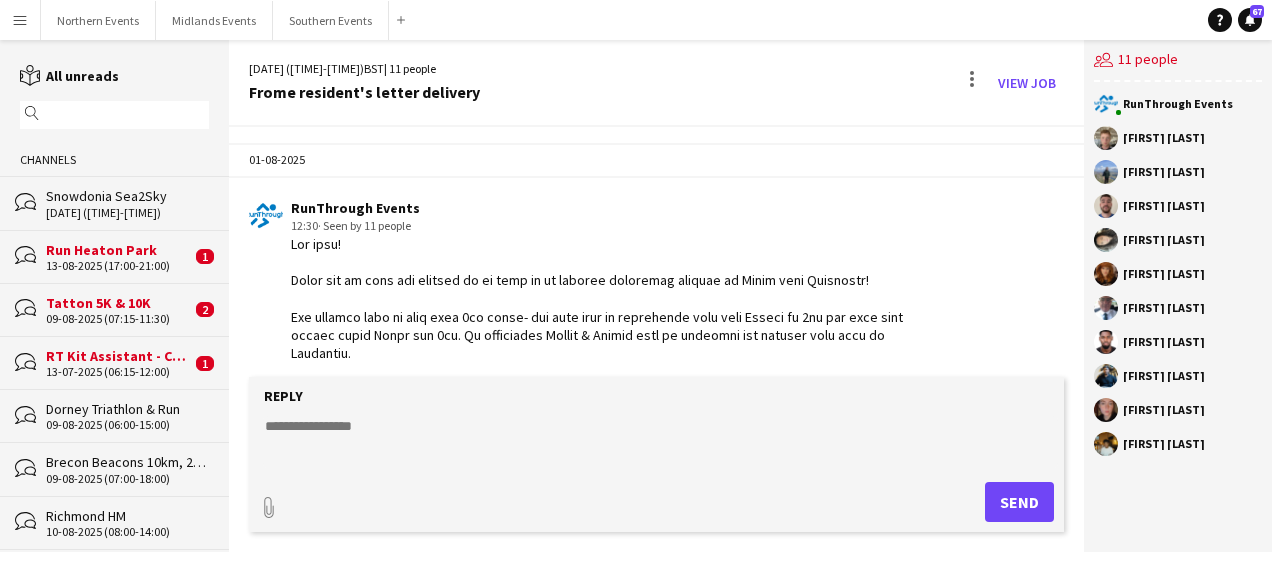 scroll, scrollTop: 2088, scrollLeft: 0, axis: vertical 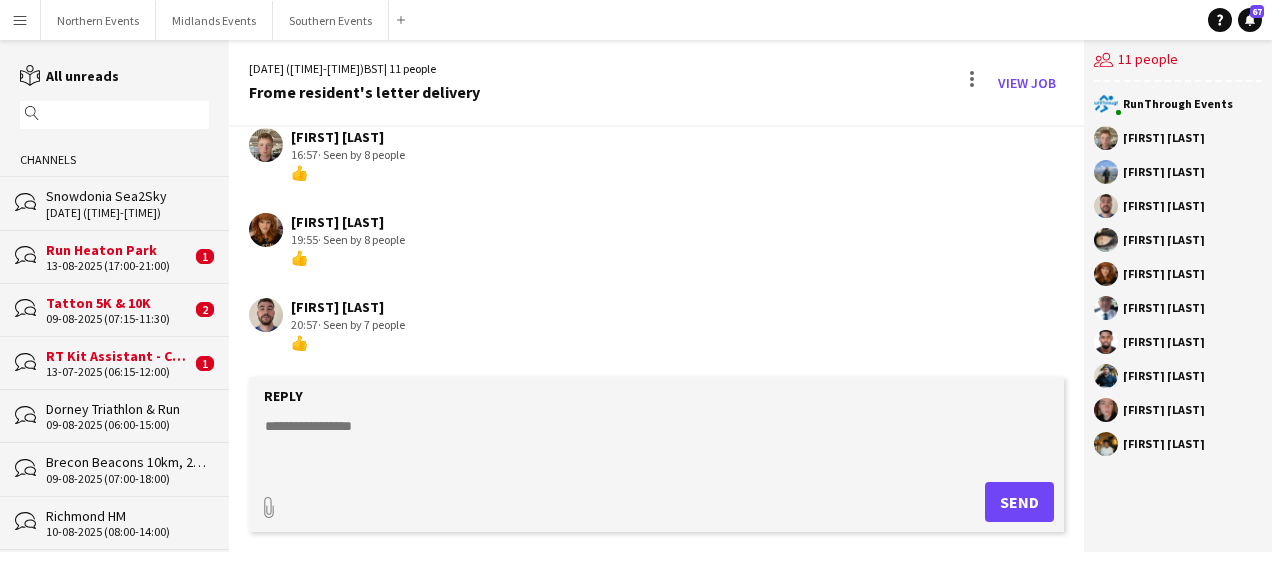 click 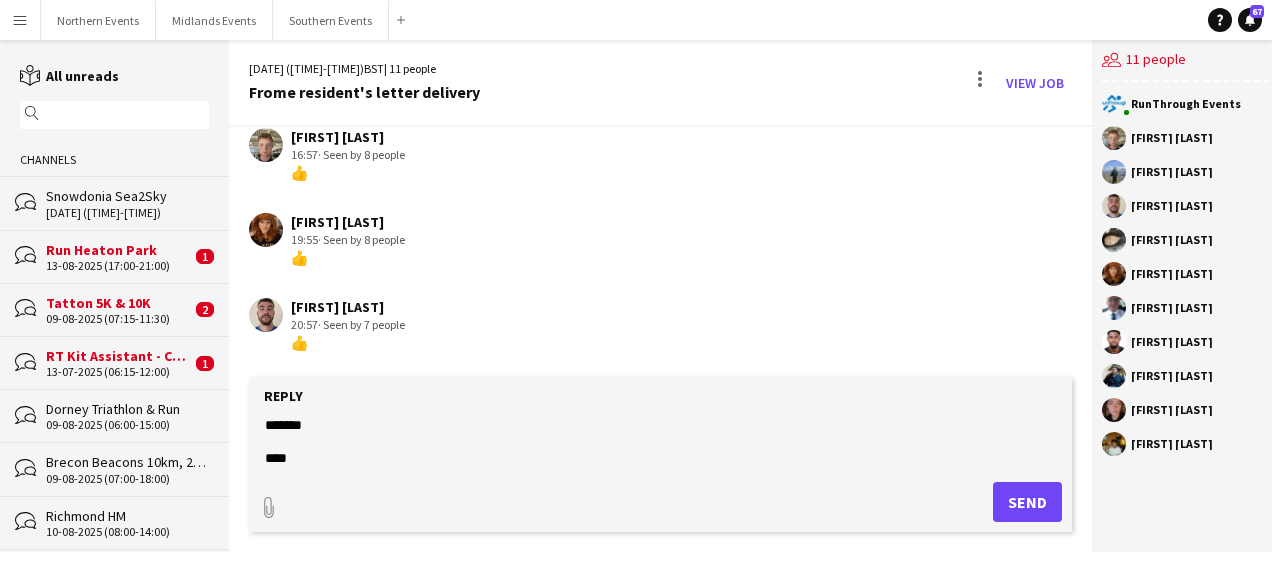 scroll, scrollTop: 322, scrollLeft: 0, axis: vertical 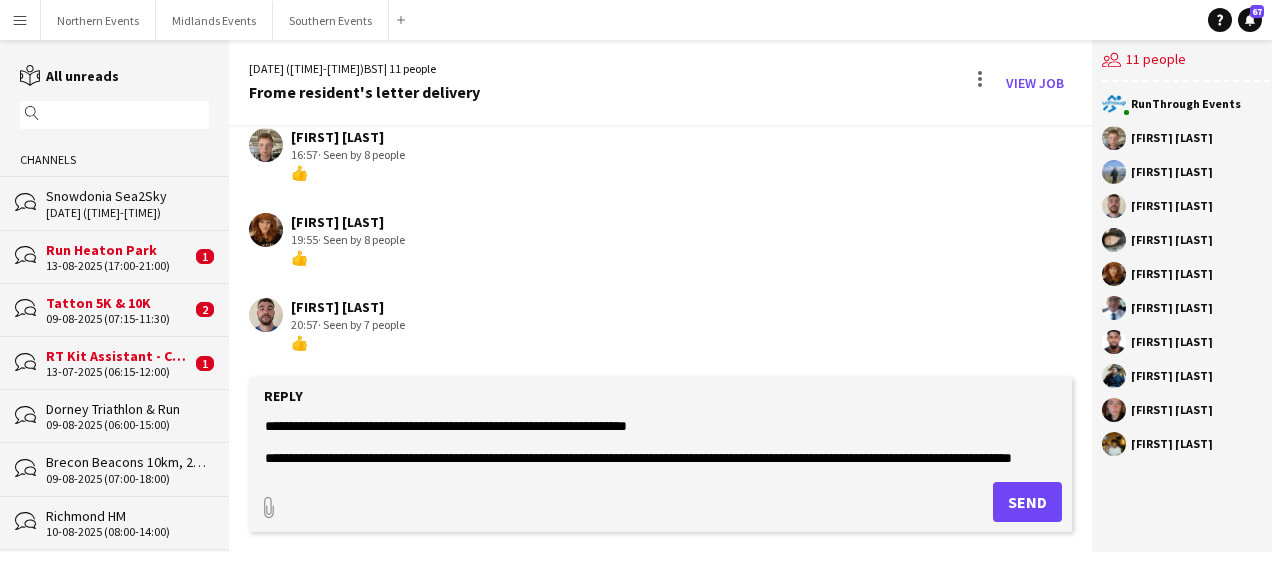 click 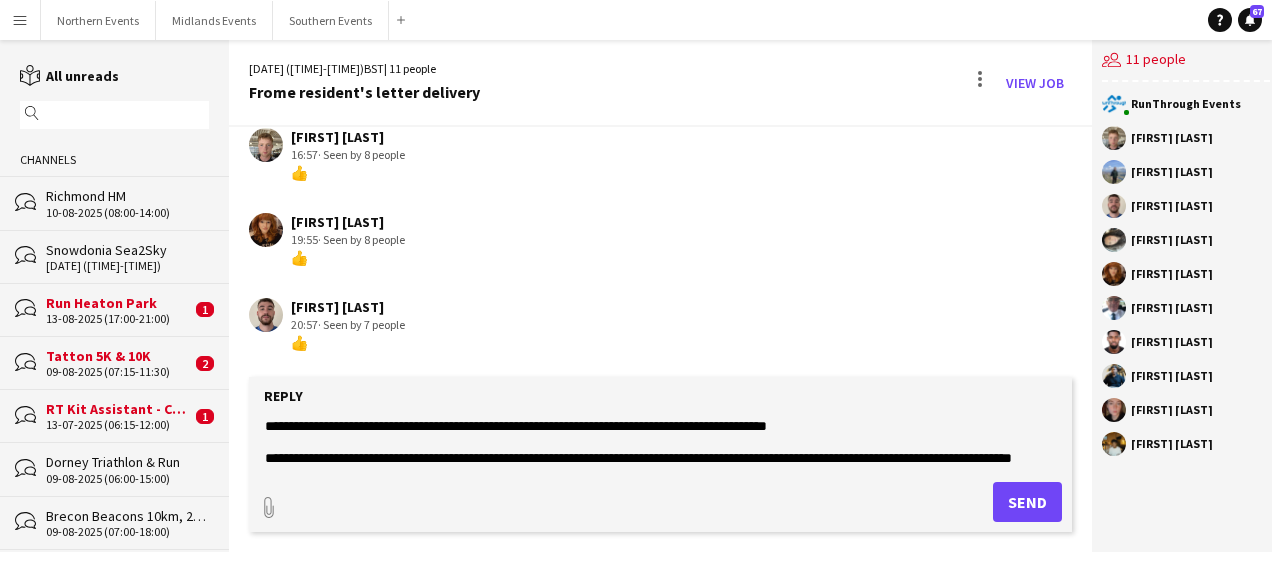 type on "**********" 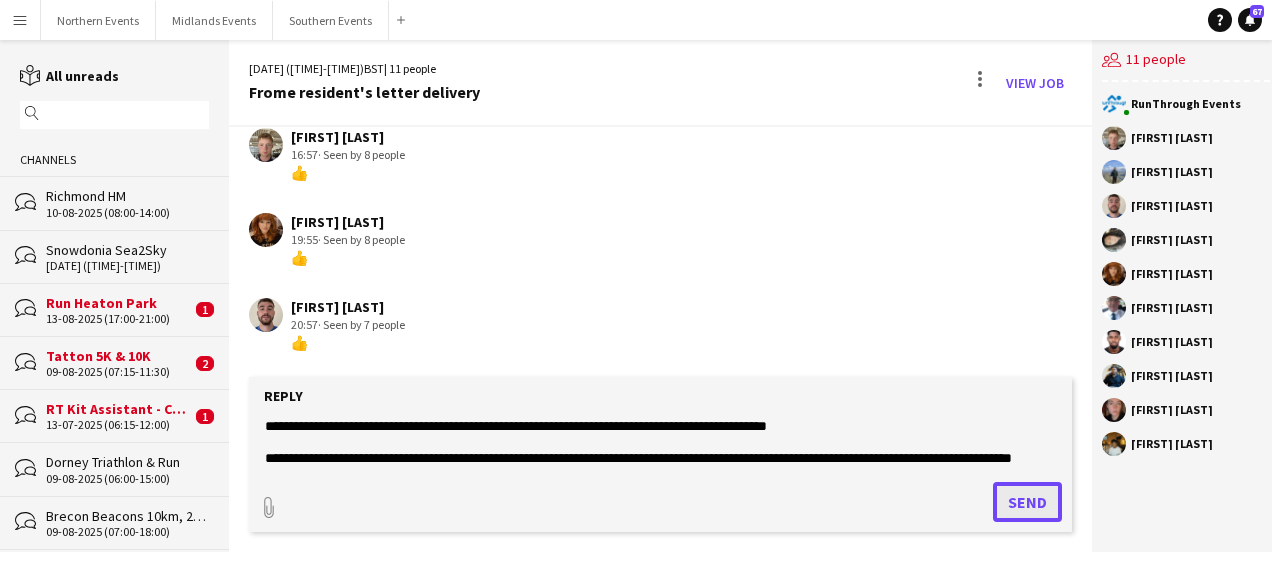 click on "Send" 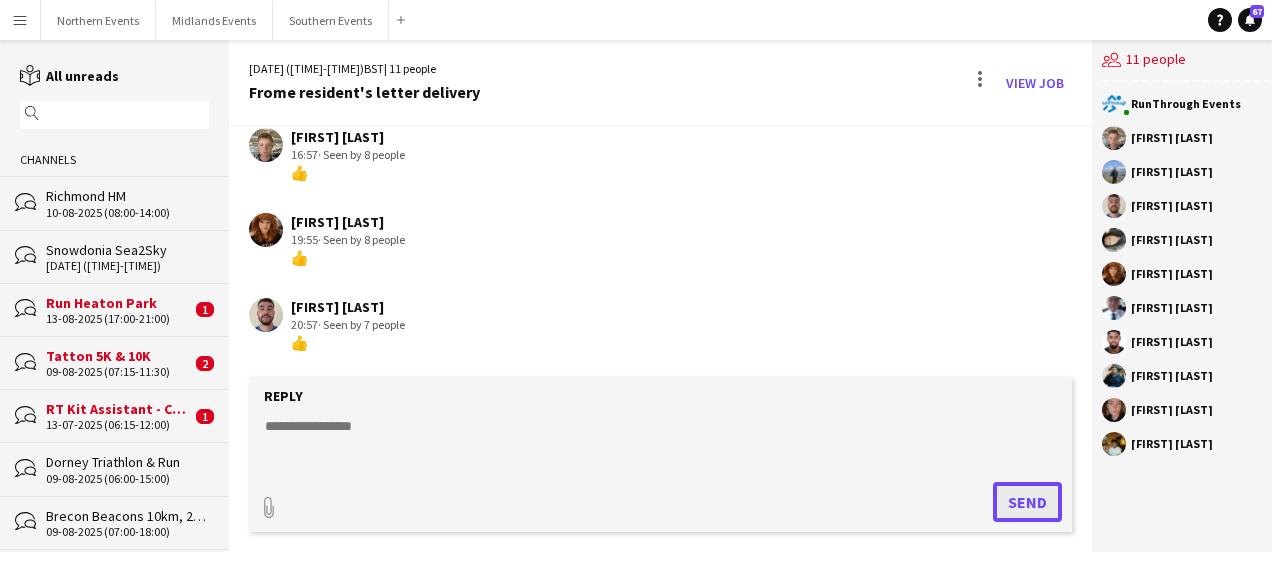 scroll, scrollTop: 0, scrollLeft: 0, axis: both 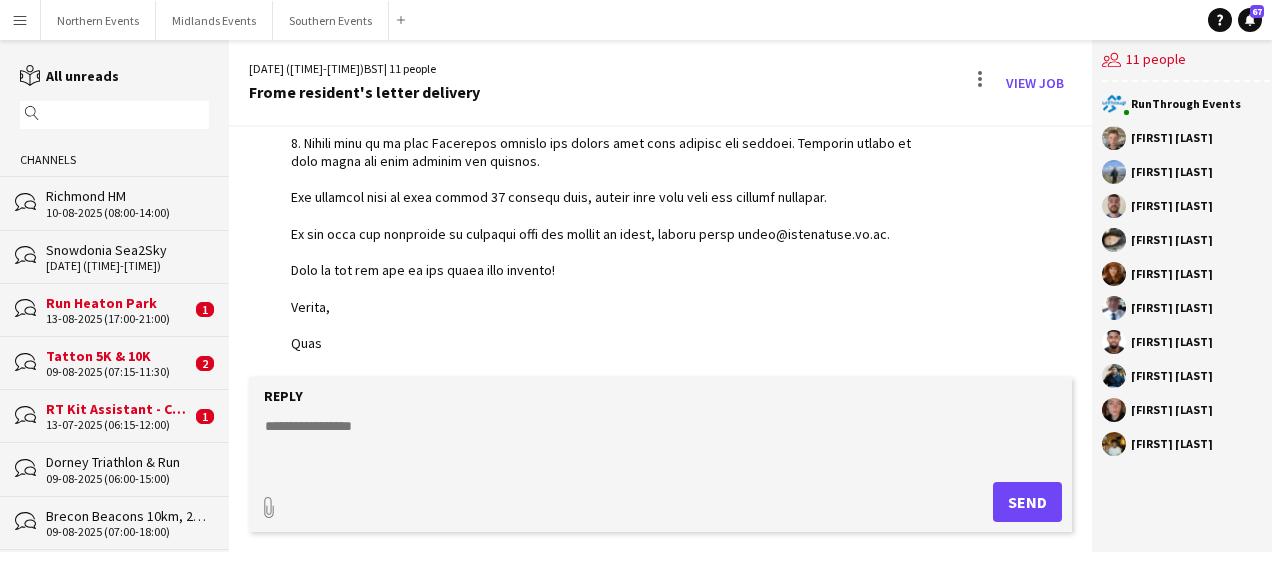 click 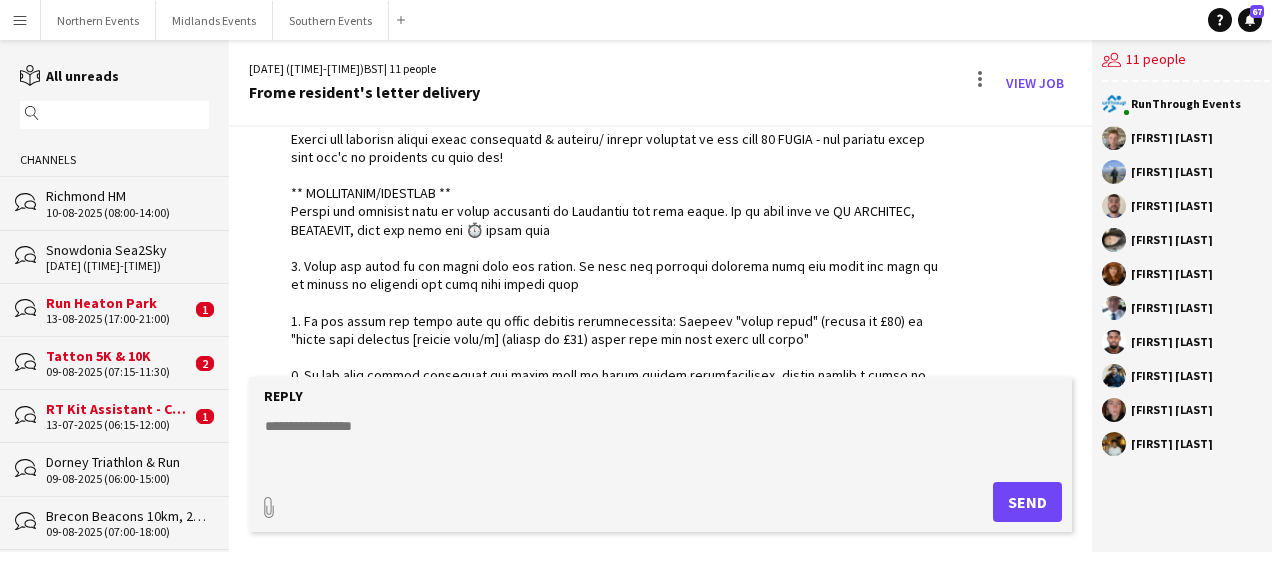 scroll, scrollTop: 2460, scrollLeft: 0, axis: vertical 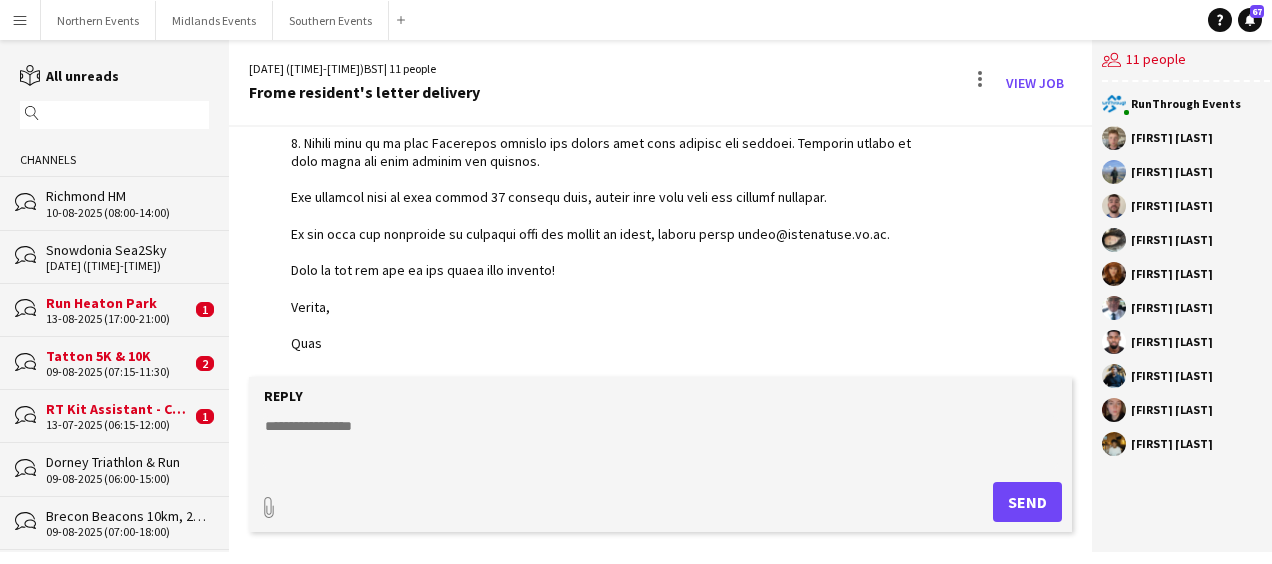 click 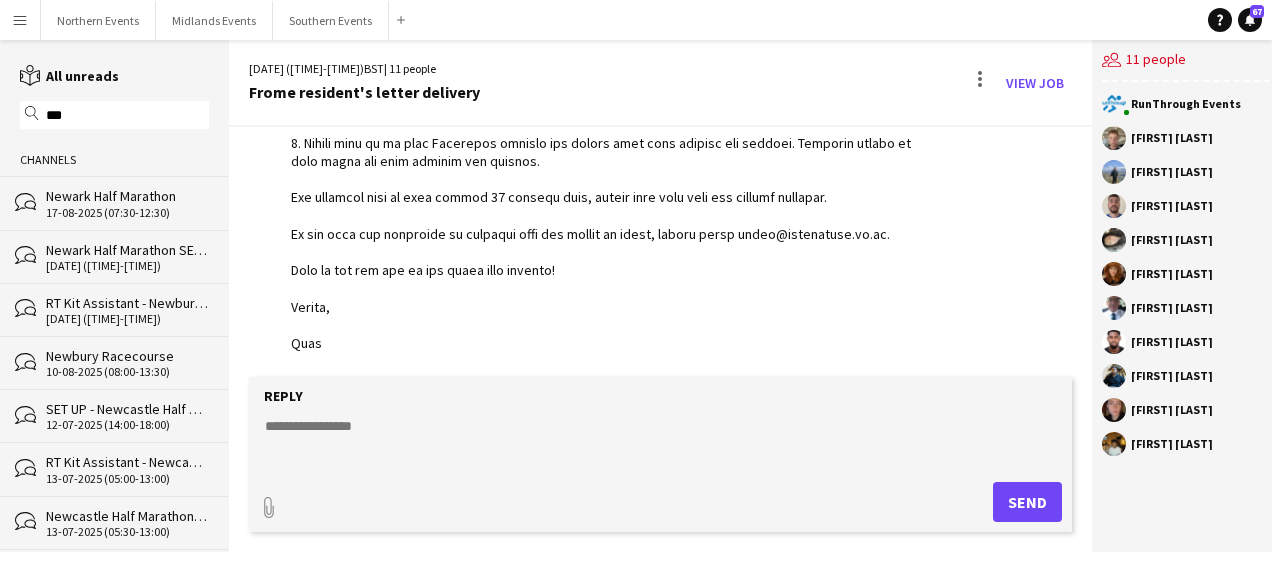 type on "***" 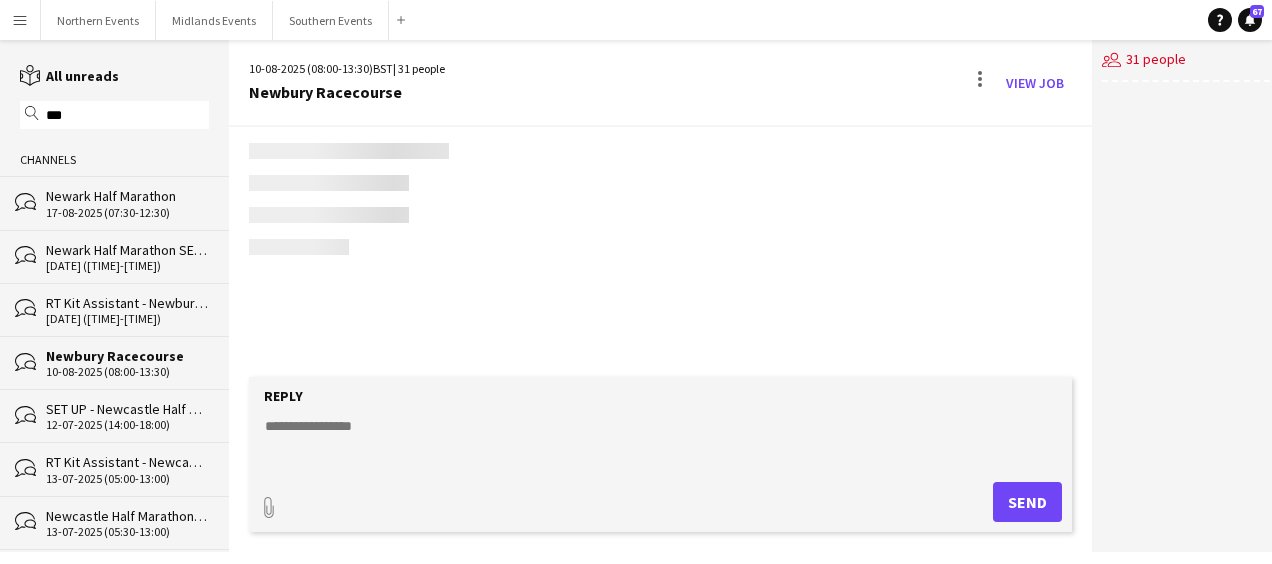 scroll, scrollTop: 3553, scrollLeft: 0, axis: vertical 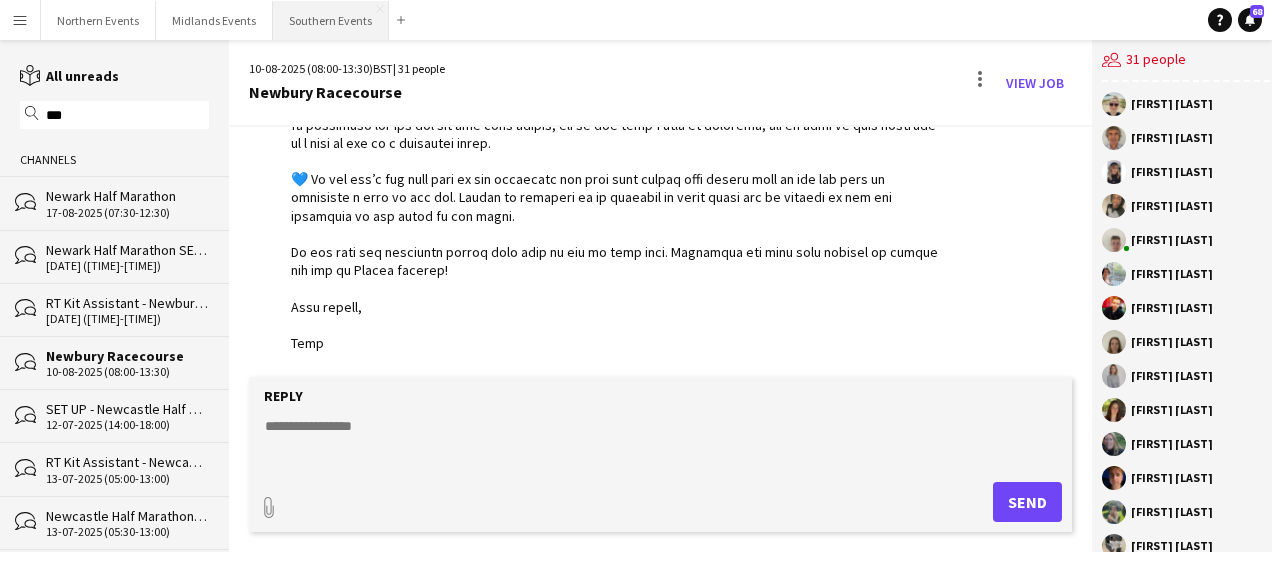 click on "Southern Events
Close" at bounding box center (331, 20) 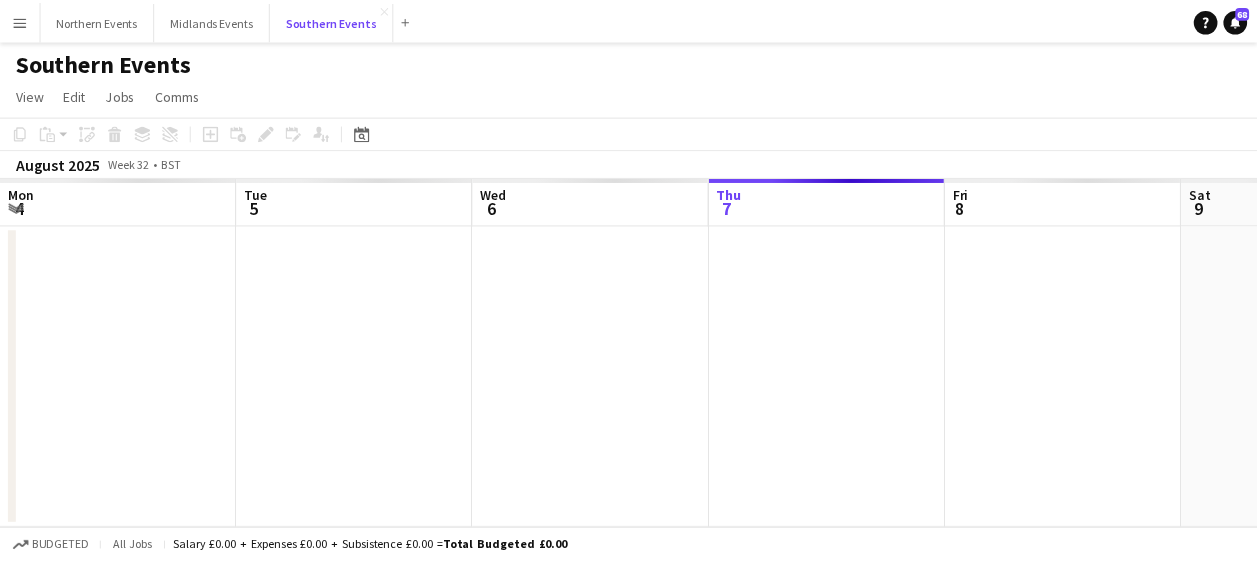 scroll, scrollTop: 0, scrollLeft: 478, axis: horizontal 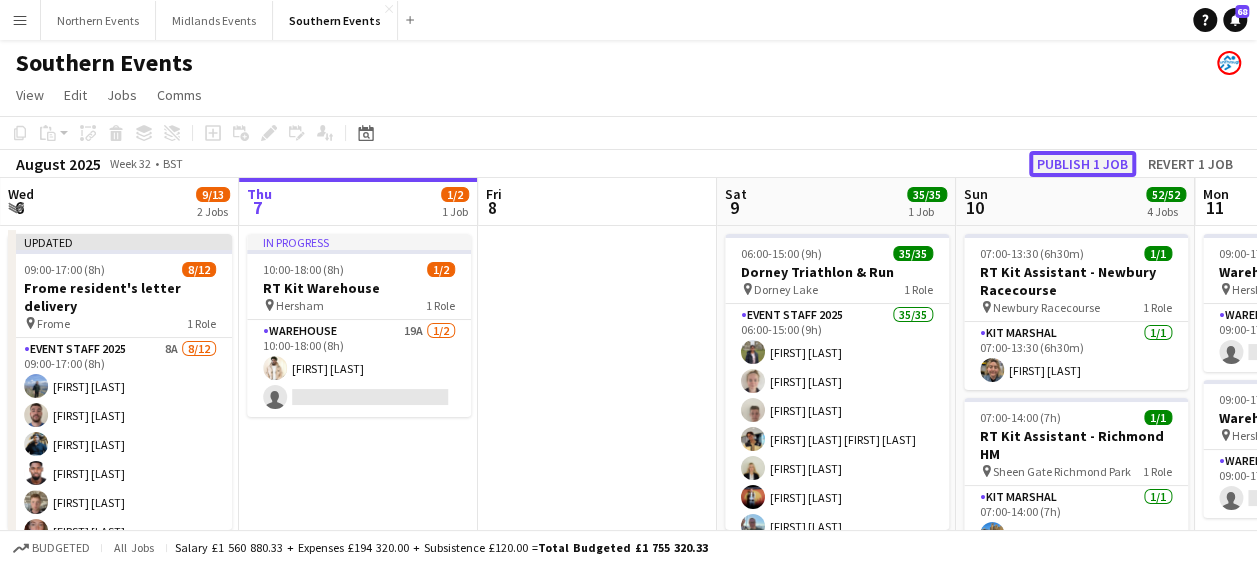 click on "Publish 1 job" 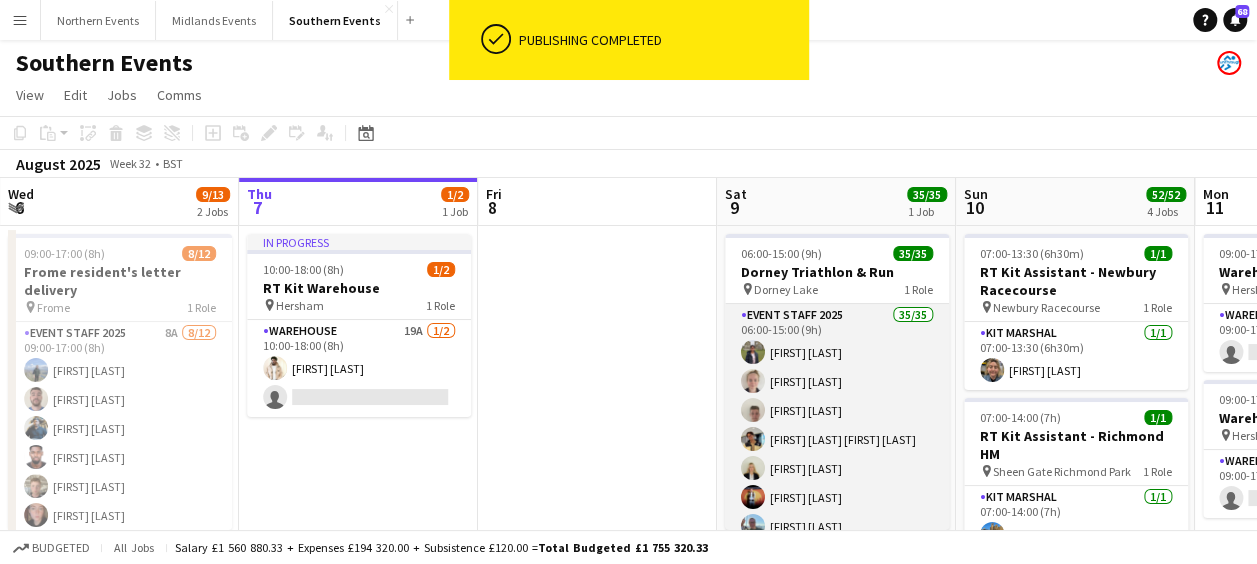 scroll, scrollTop: 0, scrollLeft: 716, axis: horizontal 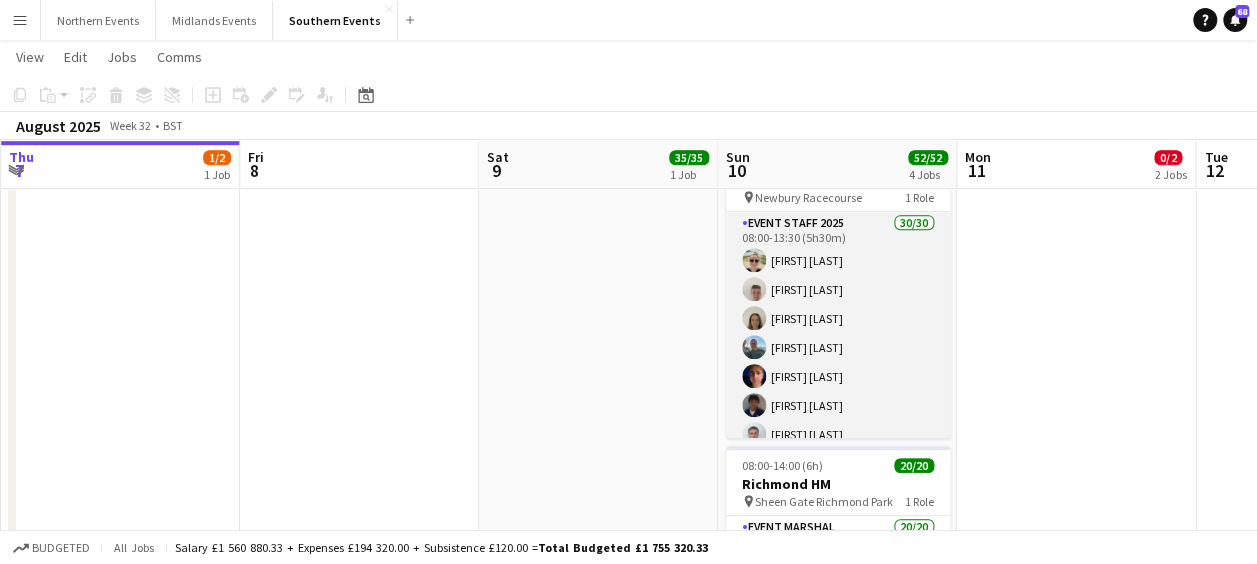 click on "Event Staff 2025   30/30   [TIME]-[TIME] ([TIME])
[FIRST] [LAST] [FIRST] [LAST] [FIRST] [LAST] [FIRST] [LAST] [FIRST] [LAST] [FIRST] [LAST] [FIRST] [LAST] ! [FIRST] [LAST] [FIRST] [LAST] [FIRST] [LAST] [FIRST] [LAST] [FIRST] [LAST] [FIRST] [LAST] [FIRST] [LAST] [FIRST] [LAST] [FIRST] [LAST] [FIRST] [LAST] [FIRST] [LAST] [FIRST] [LAST] [FIRST] [LAST] [FIRST] [LAST] [FIRST] [LAST] [FIRST] [LAST] [FIRST] [LAST] [FIRST] [LAST] [FIRST] [LAST] [FIRST] [LAST] [FIRST] [LAST] [FIRST] [LAST] [FIRST] [LAST] [FIRST] [LAST] [FIRST] [LAST] [FIRST] [LAST]" at bounding box center (838, 666) 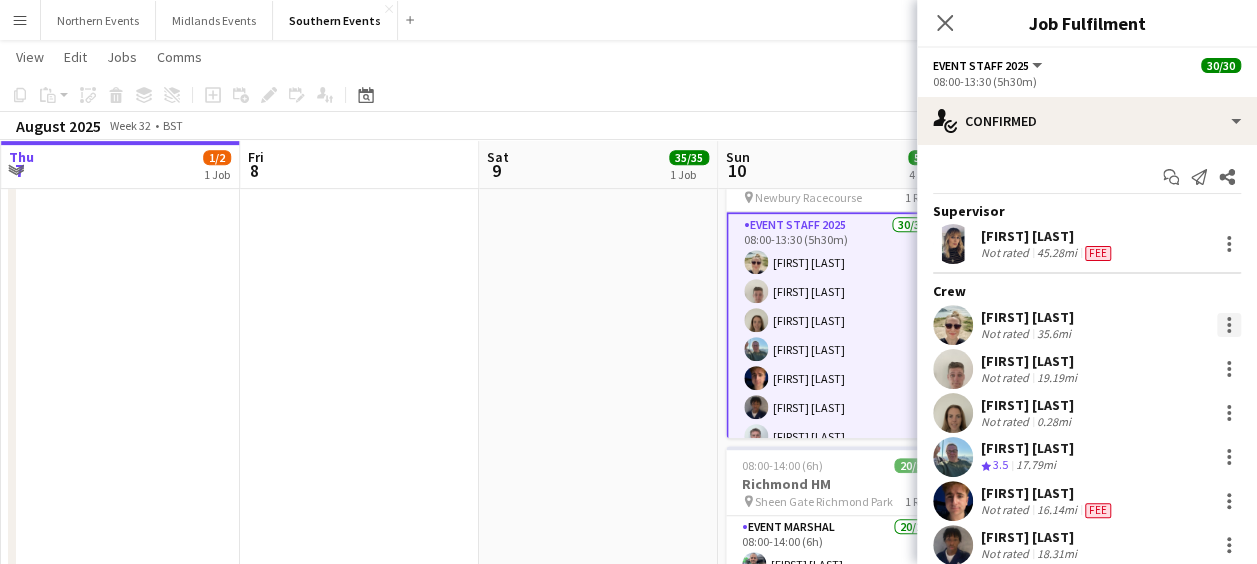 click at bounding box center [1229, 325] 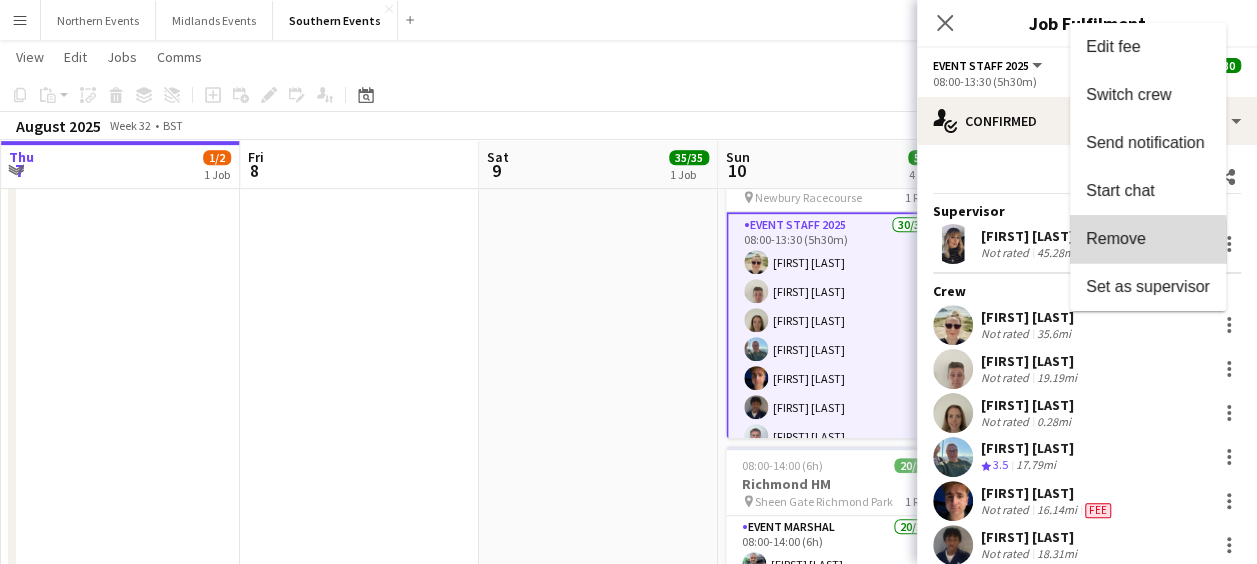 click on "Remove" at bounding box center [1148, 239] 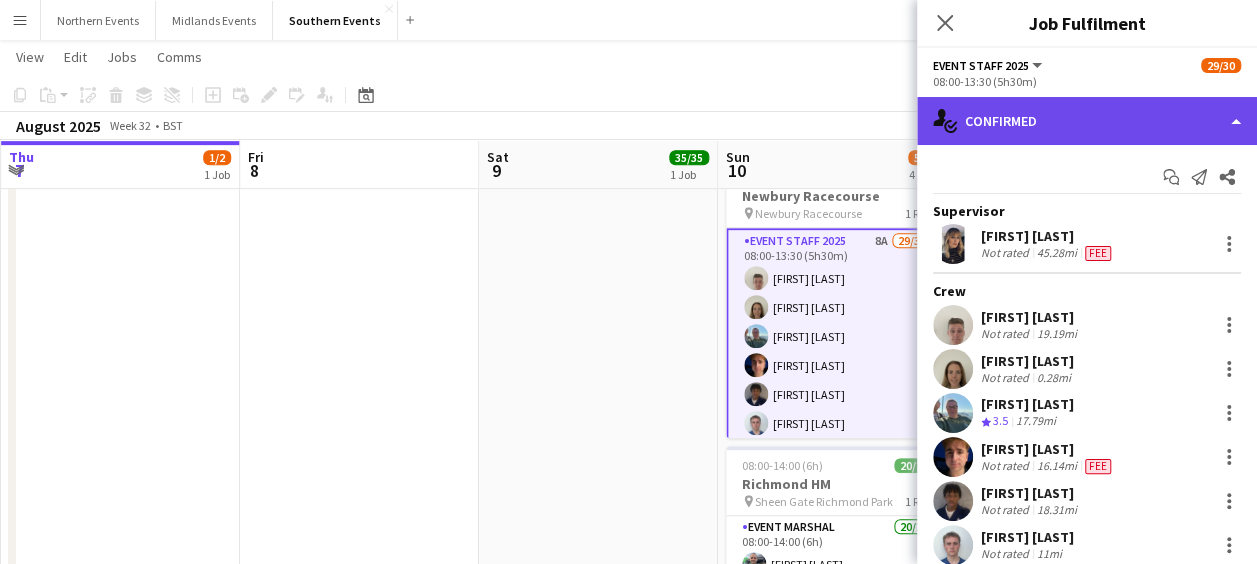 click on "single-neutral-actions-check-2
Confirmed" 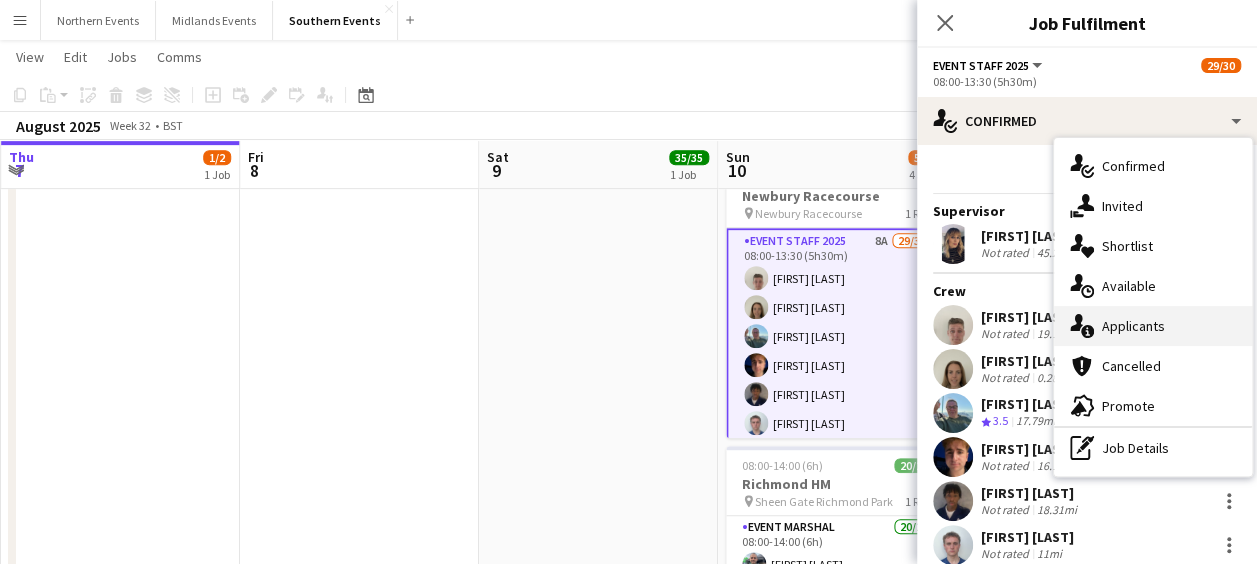 click on "single-neutral-actions-information
Applicants" at bounding box center [1153, 326] 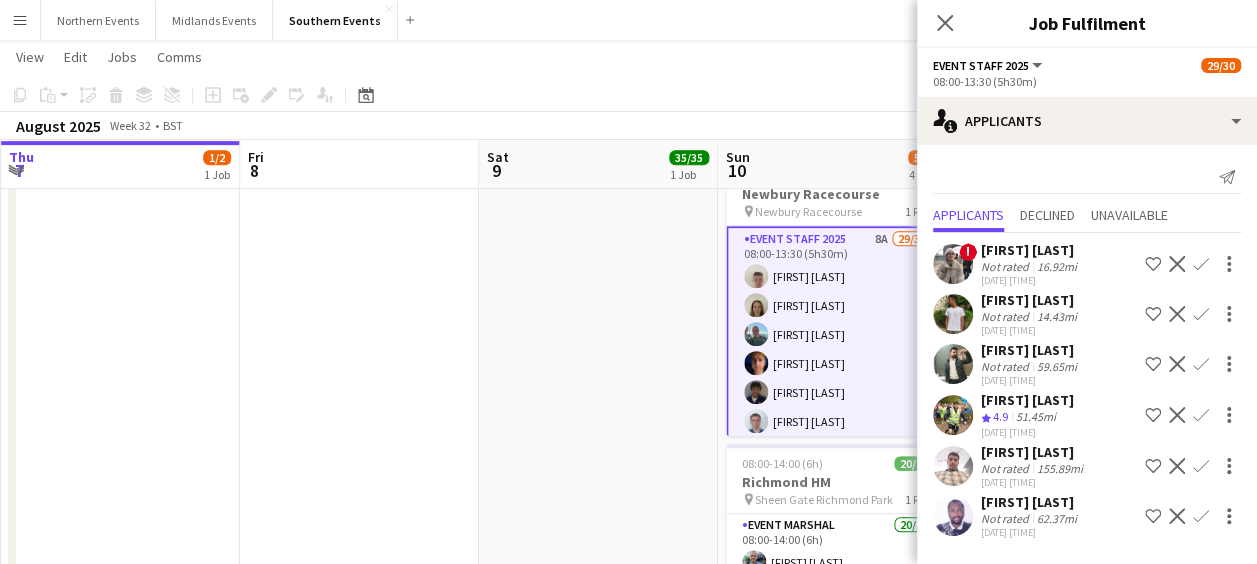 scroll, scrollTop: 417, scrollLeft: 0, axis: vertical 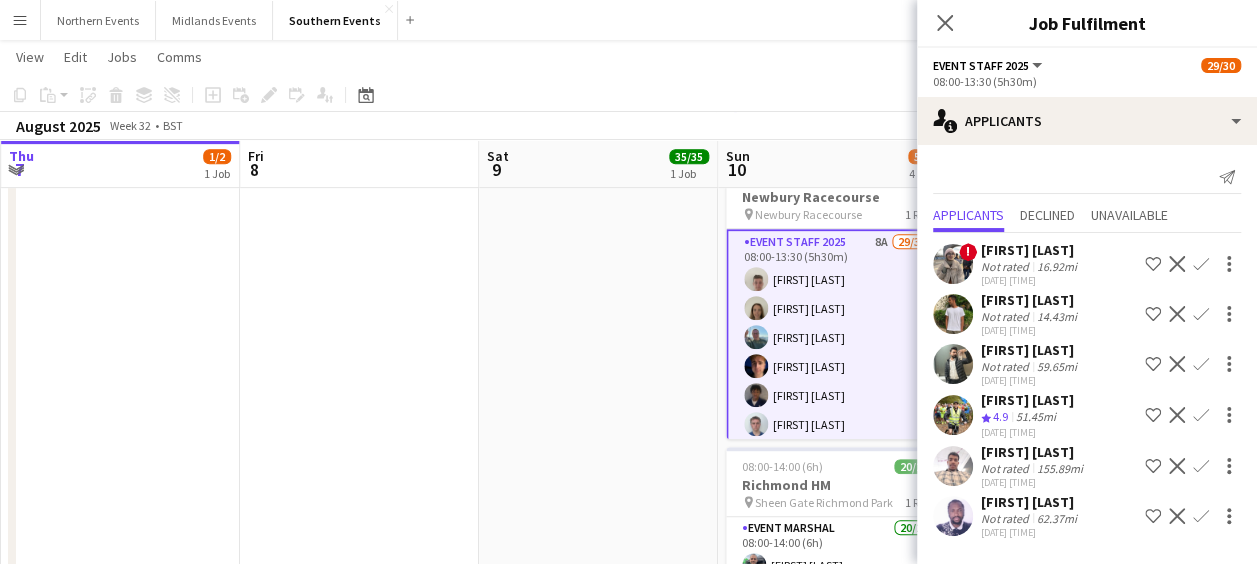 click at bounding box center [953, 364] 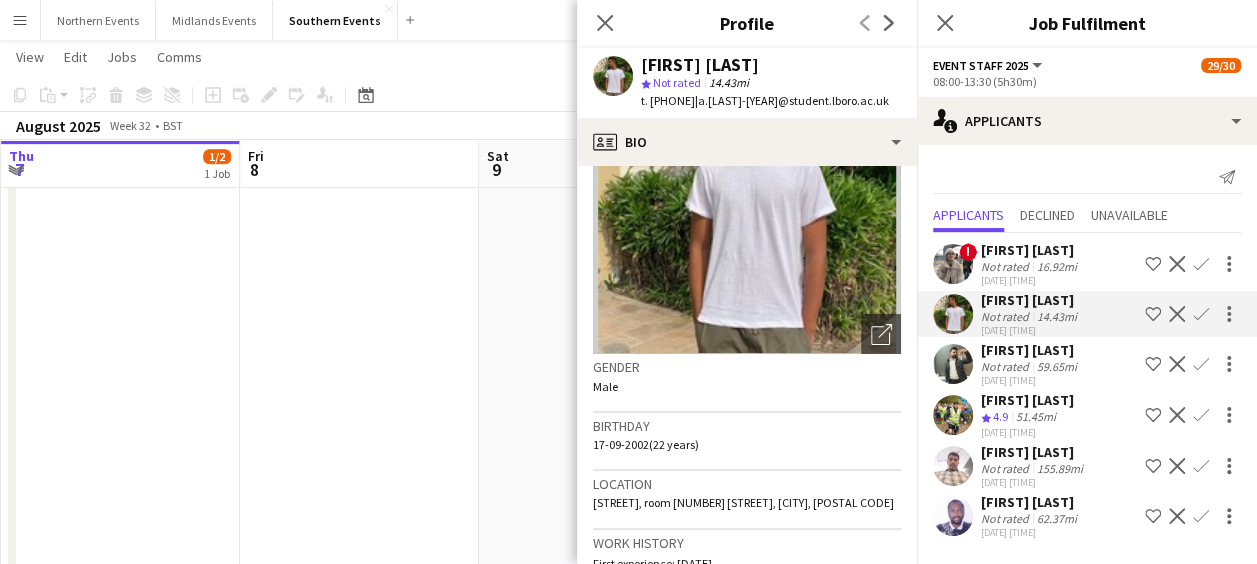 scroll, scrollTop: 0, scrollLeft: 0, axis: both 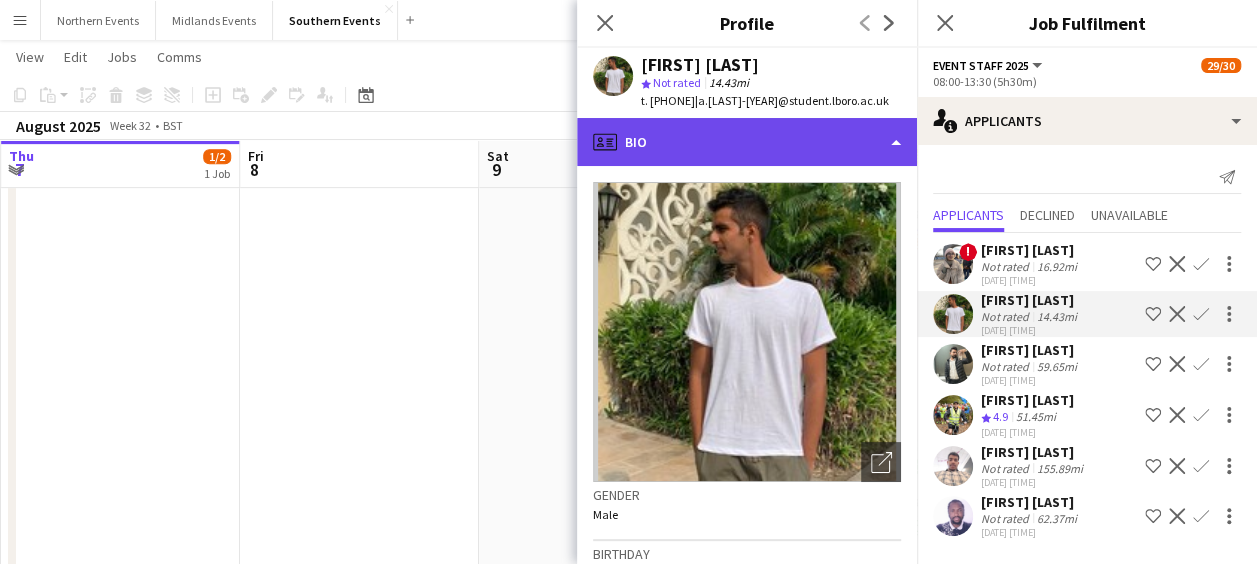 click on "profile
Bio" 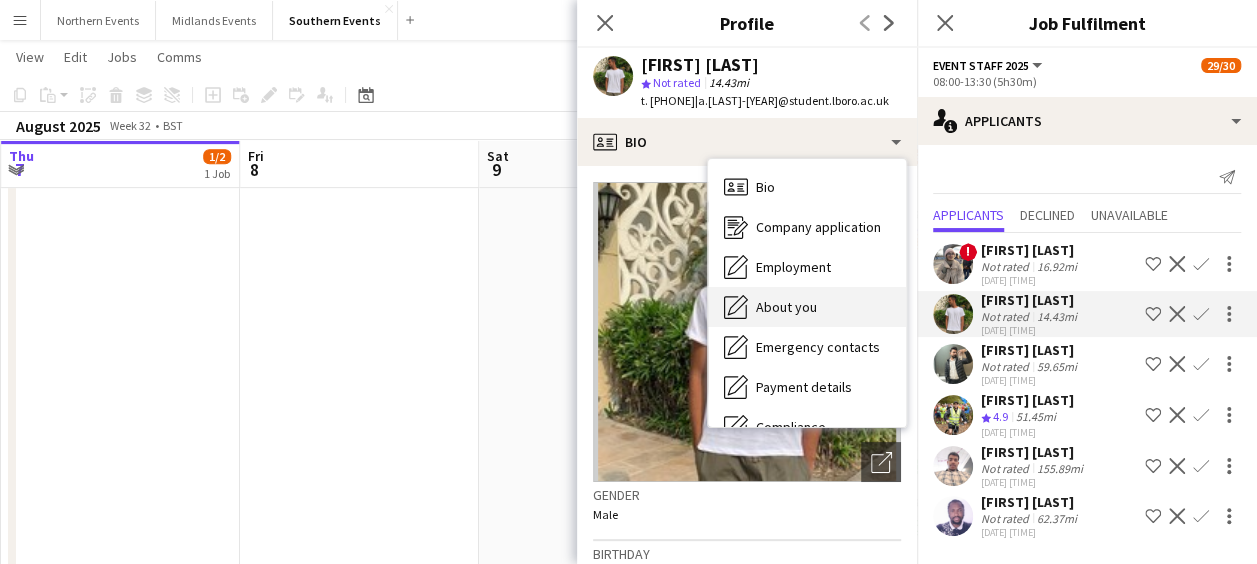 click on "About you" at bounding box center (786, 307) 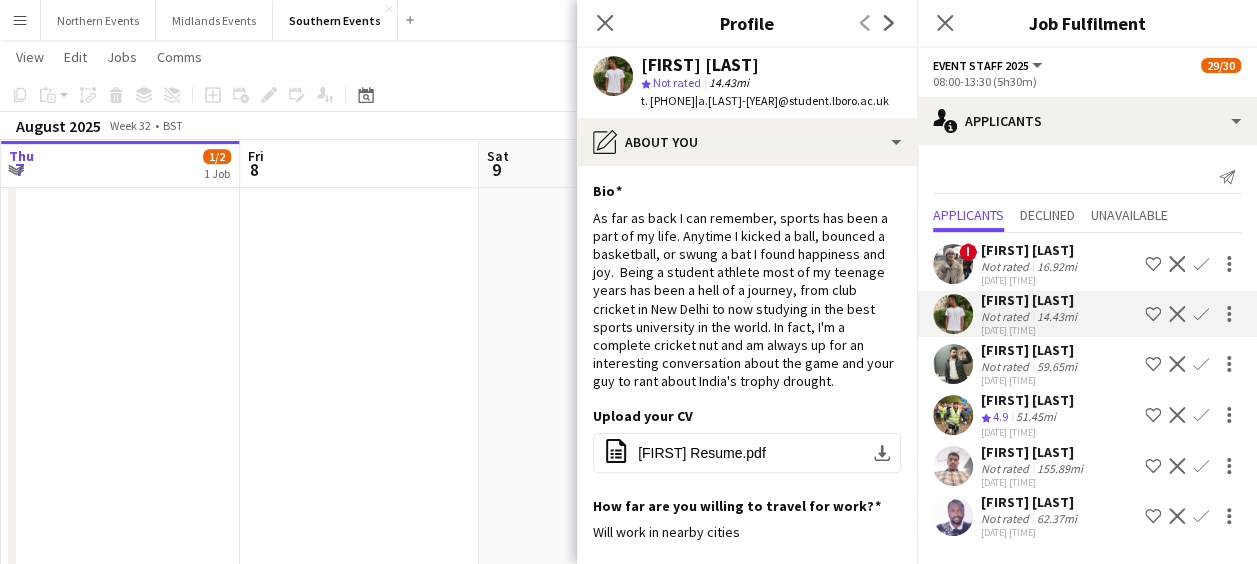 click on "Confirm" 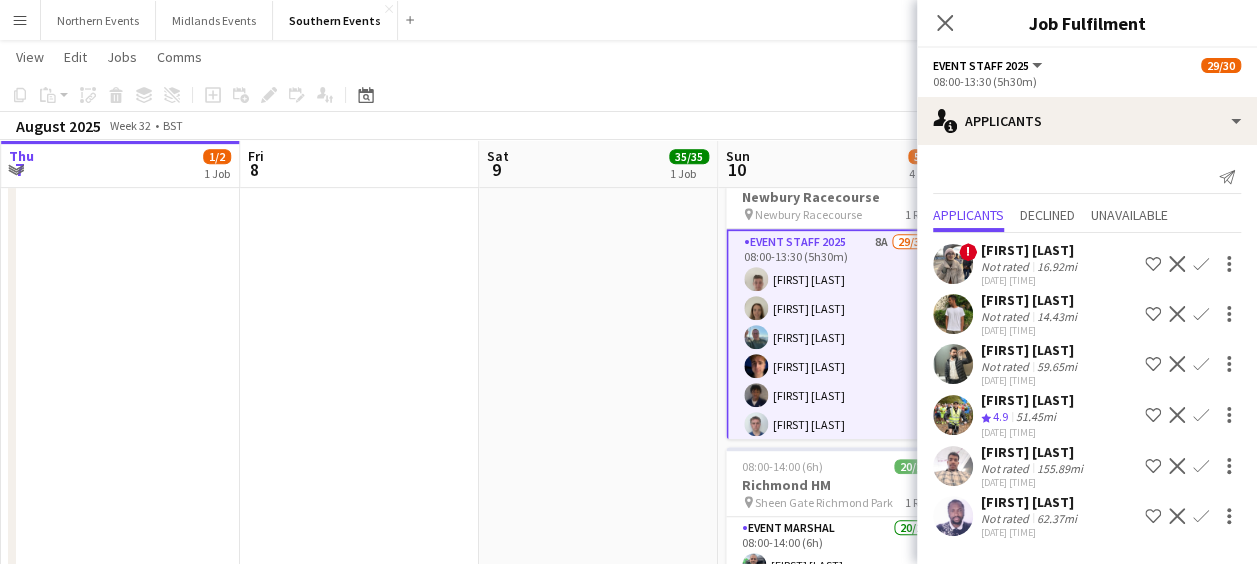 click on "Confirm" at bounding box center [1201, 364] 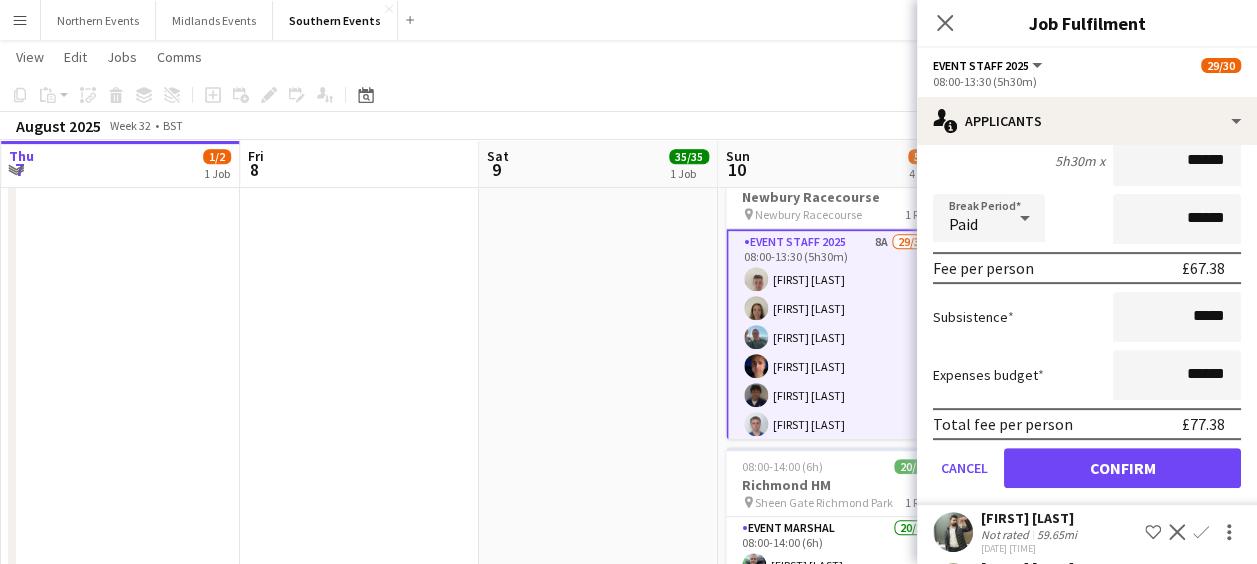 scroll, scrollTop: 330, scrollLeft: 0, axis: vertical 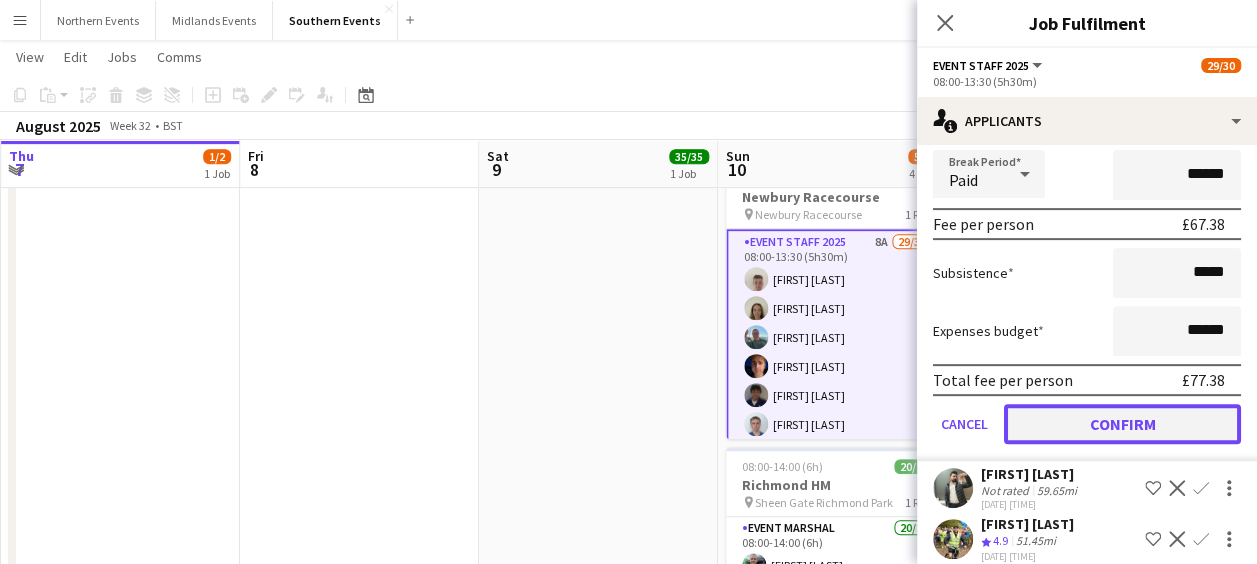 click on "Confirm" 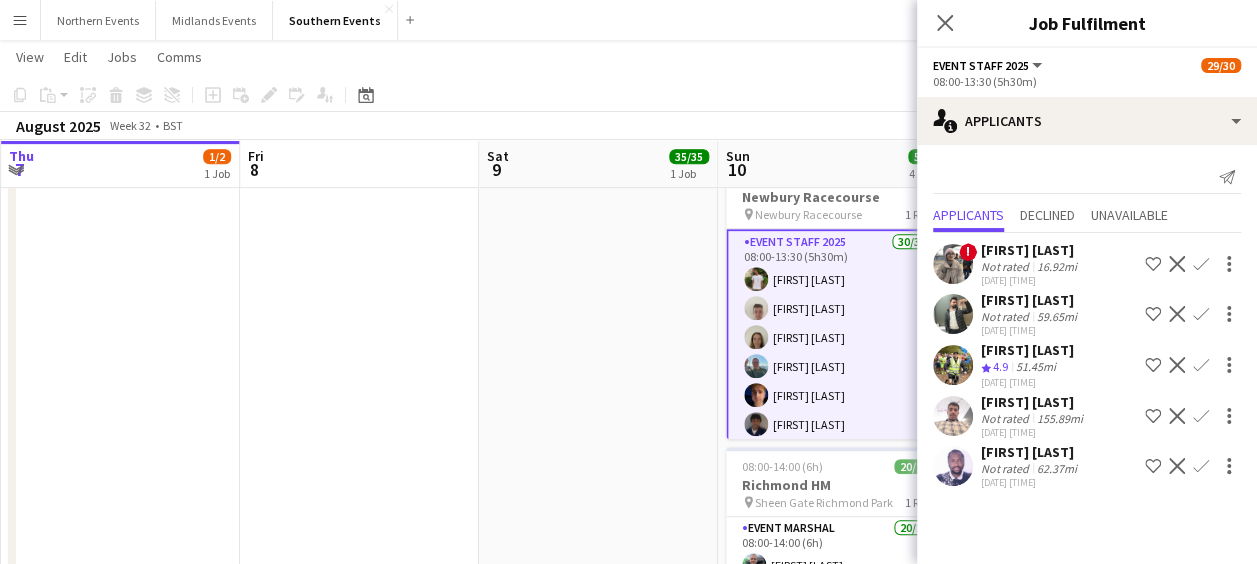 scroll, scrollTop: 0, scrollLeft: 0, axis: both 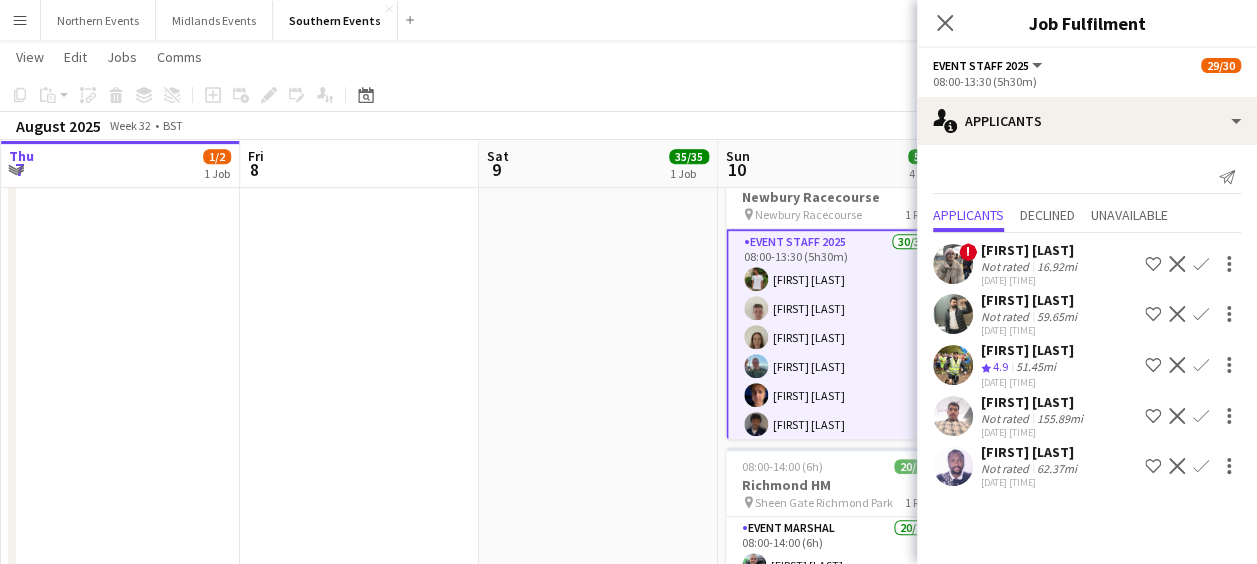 click on "[TIME]-[TIME] (9h)    35/35   Dorney Triathlon & Run
pin
Dorney Lake   1 Role   Event Staff 2025   35/35   [TIME]-[TIME] (9h)
[FIRST] [LAST] [FIRST] [LAST] [FIRST] [LAST] [FIRST] [LAST] [FIRST] [LAST] [FIRST] [LAST] [FIRST] [LAST] [FIRST] [LAST] [FIRST] [LAST] [FIRST] [LAST] [FIRST] [LAST] [FIRST] [LAST] [FIRST] [LAST] [FIRST]-[LAST] [LAST] [FIRST] [LAST] [FIRST] [LAST] [FIRST] [LAST] [FIRST] [LAST] [FIRST] [LAST] [FIRST] [LAST] [FIRST] [LAST] [FIRST] [LAST] [FIRST] [LAST] [FIRST] [LAST] [FIRST] [LAST] [FIRST] [LAST] [FIRST] [LAST]" at bounding box center (598, 296) 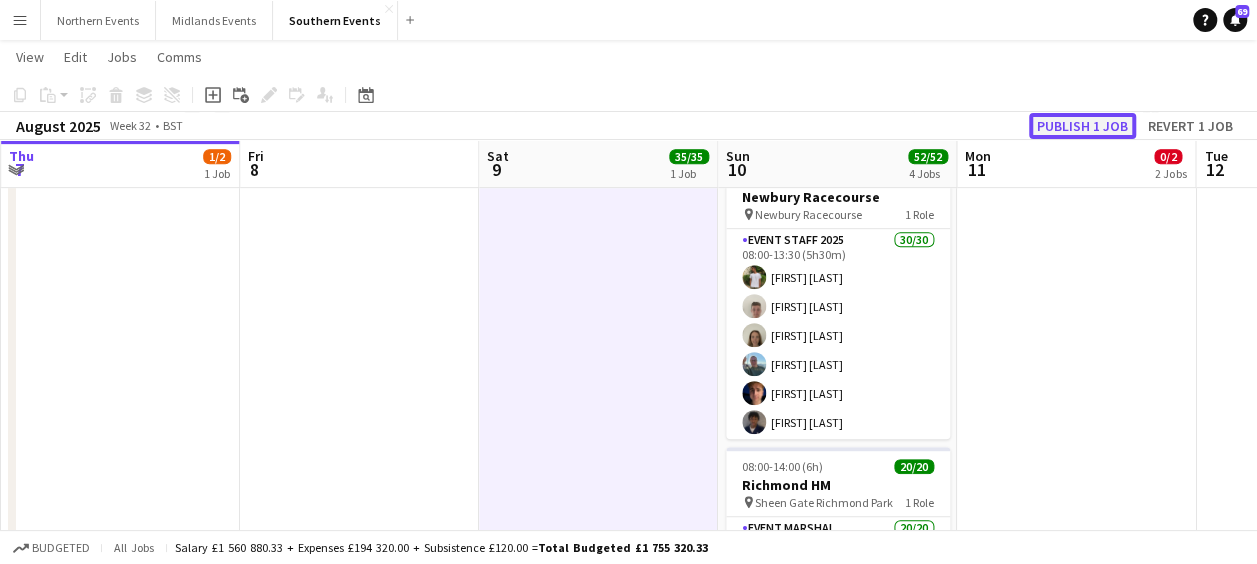 click on "Publish 1 job" 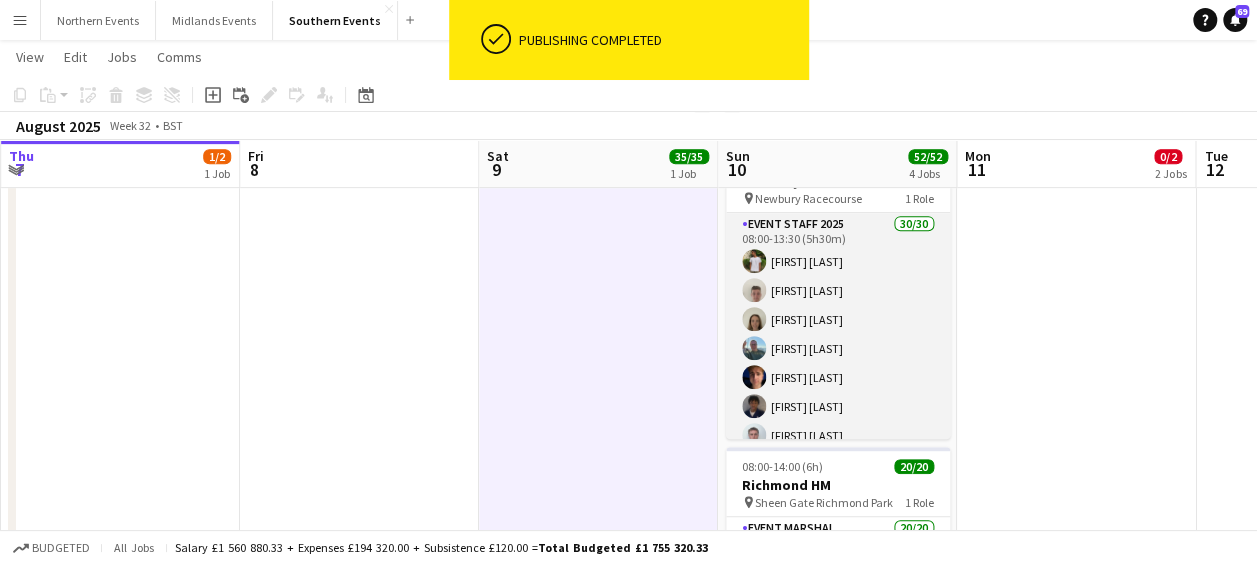 click on "Event Staff 2025   30/30   [TIME]-[TIME] ([TIME])
[FIRST] [LAST] [FIRST] [LAST] [FIRST] [LAST] [FIRST] [LAST] [FIRST] [LAST] [FIRST] [LAST] [FIRST] [LAST] ! [FIRST] [LAST] [FIRST] [LAST] [FIRST] [LAST] [FIRST] [LAST] [FIRST] [LAST] [FIRST] [LAST] [FIRST] [LAST] [FIRST] [LAST] [FIRST] [LAST] [FIRST] [LAST] [FIRST] [LAST] [FIRST] [LAST] [FIRST] [LAST] [FIRST] [LAST] [FIRST] [LAST] [FIRST] [LAST] [FIRST] [LAST] [FIRST] [LAST] [FIRST] [LAST] [FIRST] [LAST] [FIRST] [LAST] [FIRST] [LAST] [FIRST] [LAST]" at bounding box center [838, 667] 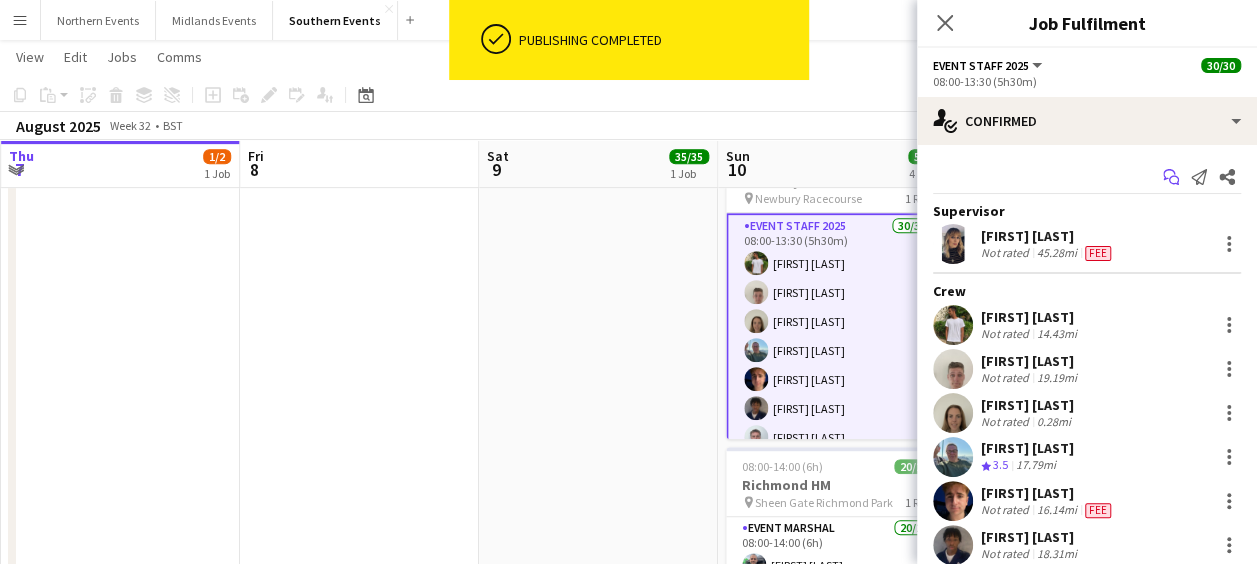 click on "Start chat" 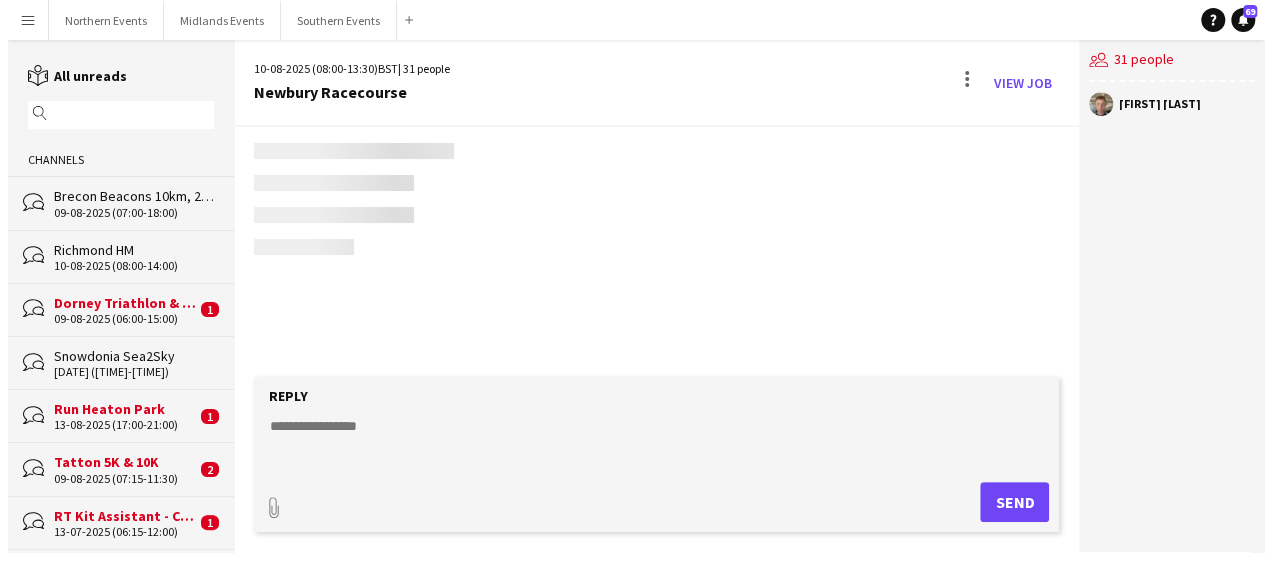 scroll, scrollTop: 0, scrollLeft: 0, axis: both 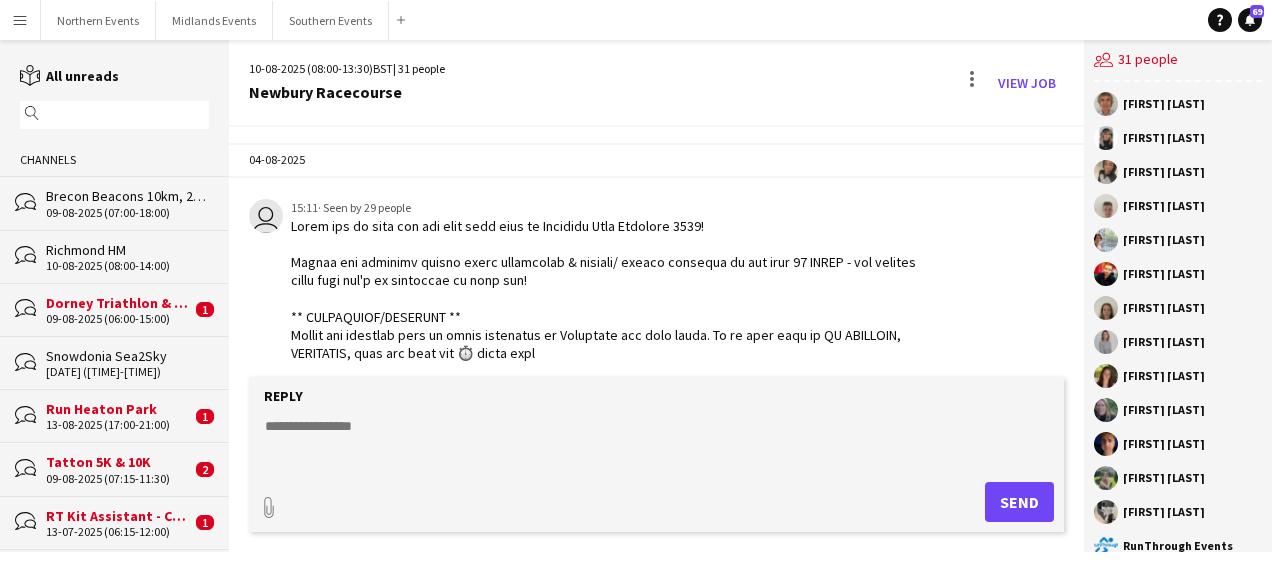 click on "[FIRST] [LAST]" 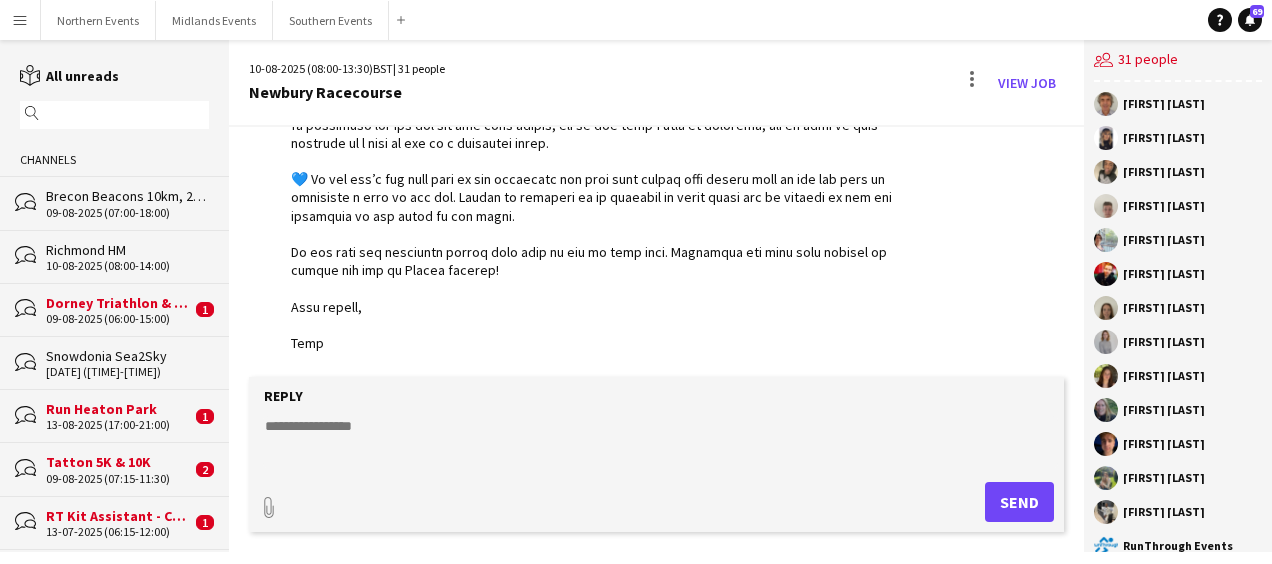 click 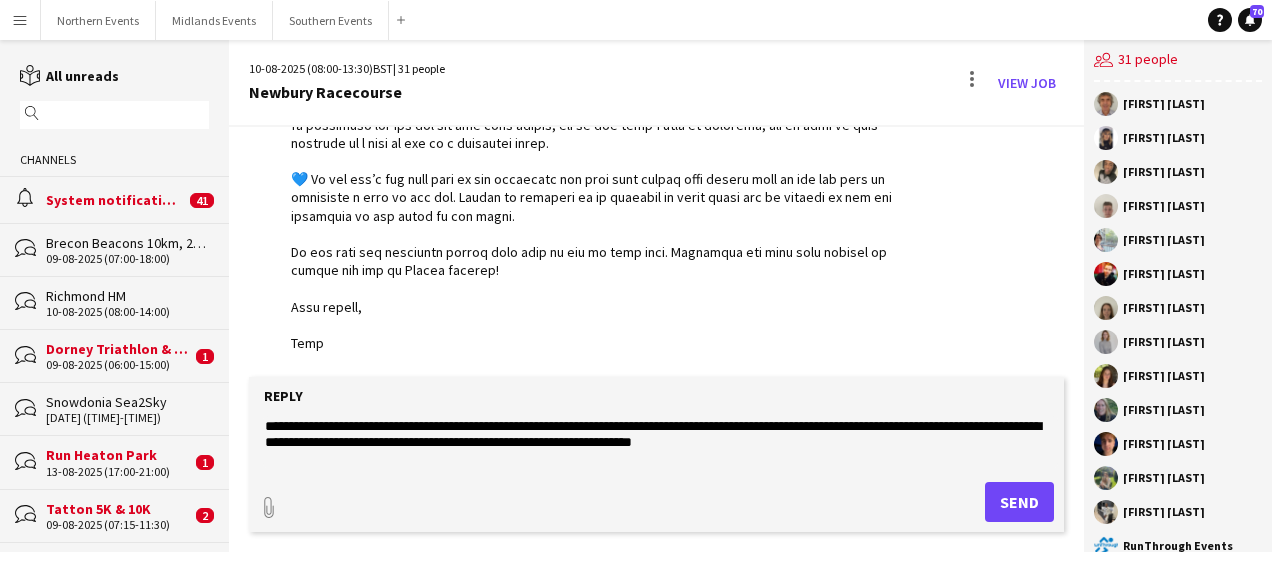 scroll, scrollTop: 14, scrollLeft: 0, axis: vertical 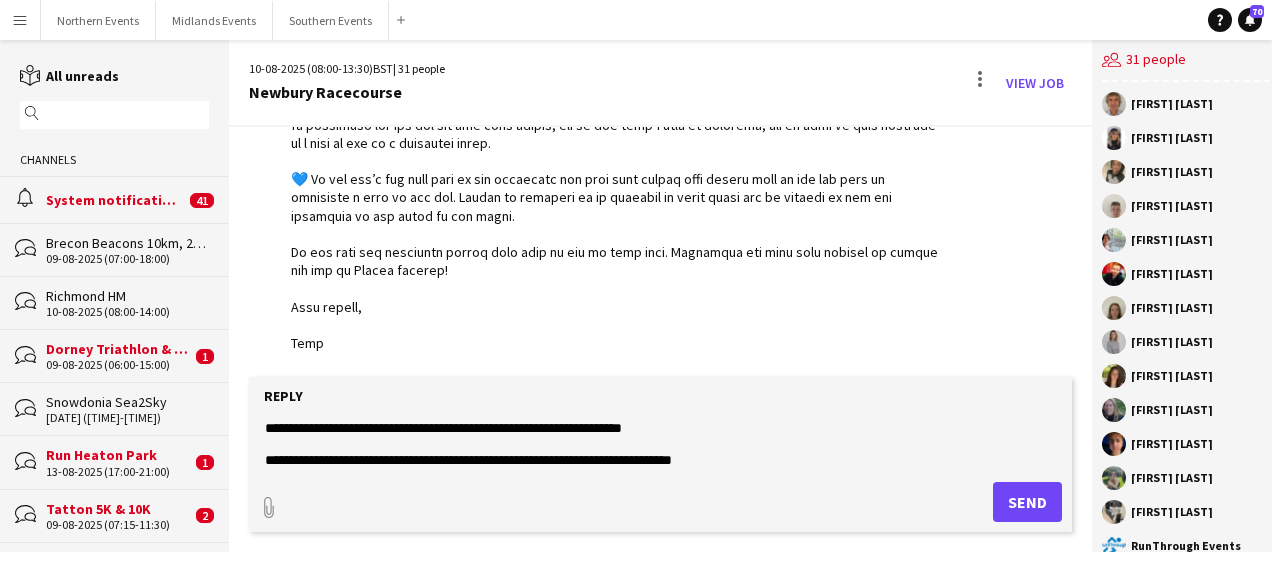 type on "**********" 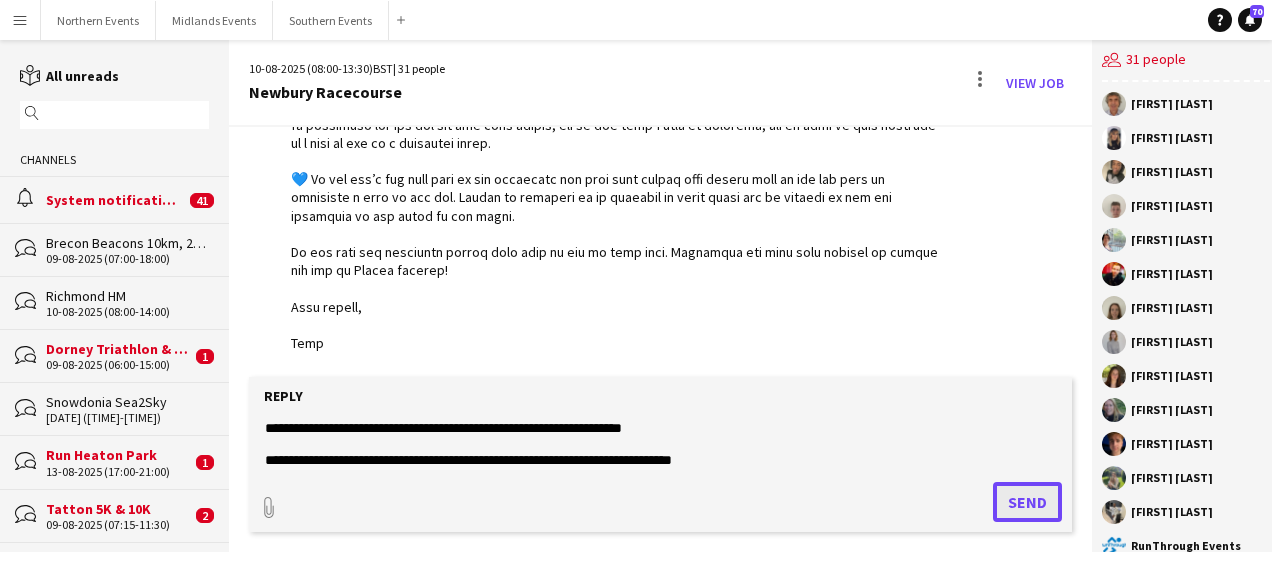 click on "Send" 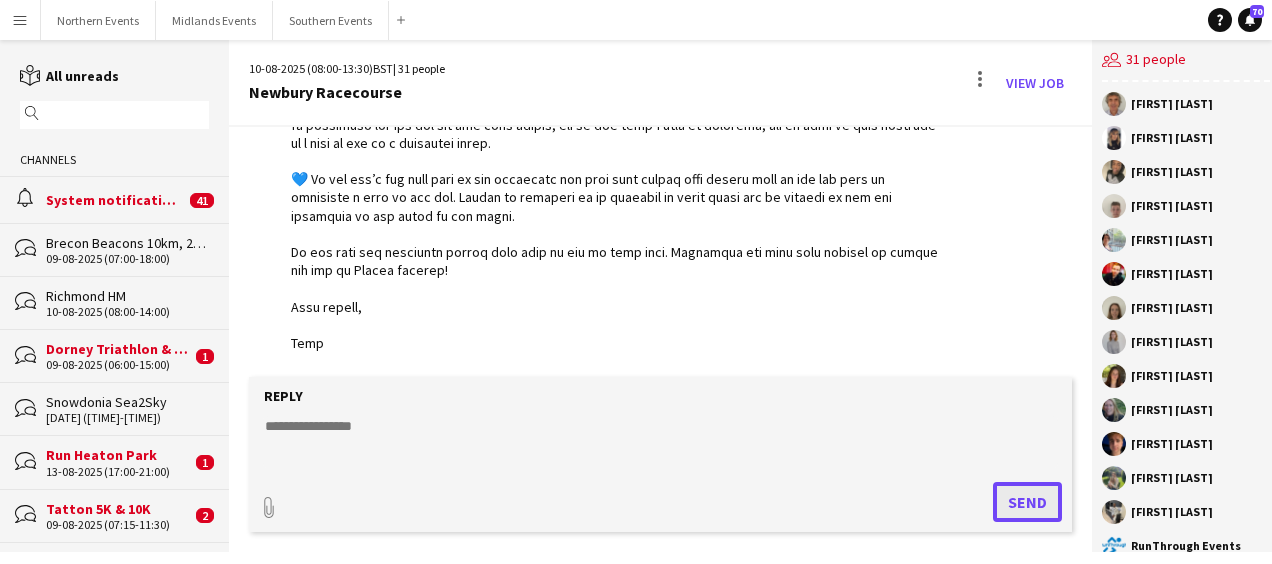 scroll, scrollTop: 0, scrollLeft: 0, axis: both 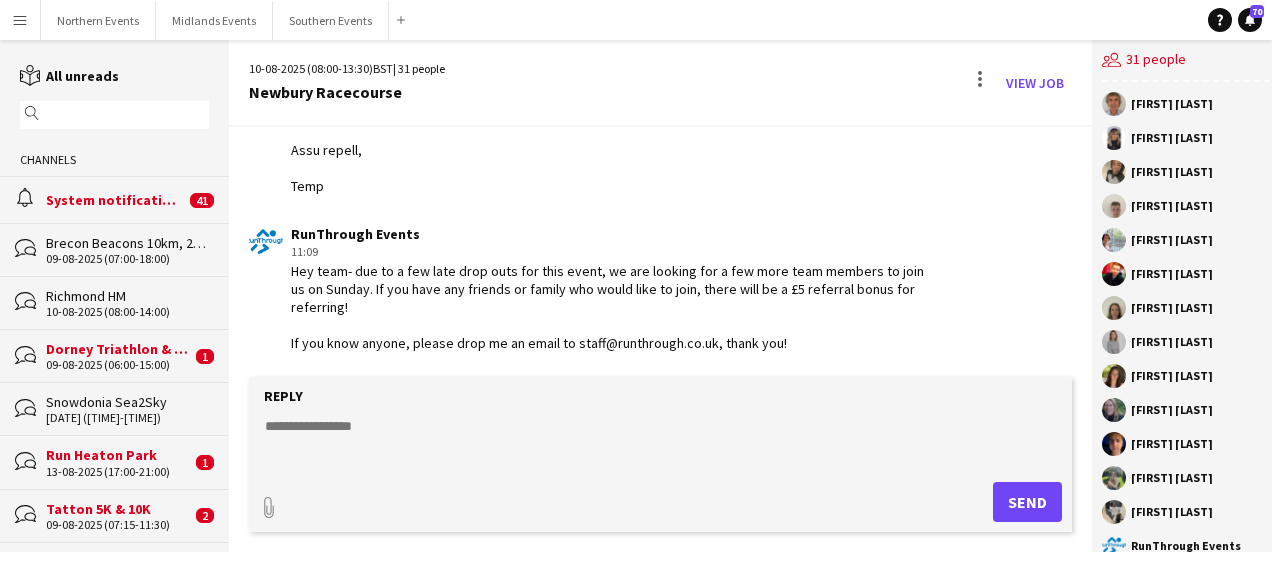 click on "Dorney Triathlon & Run" 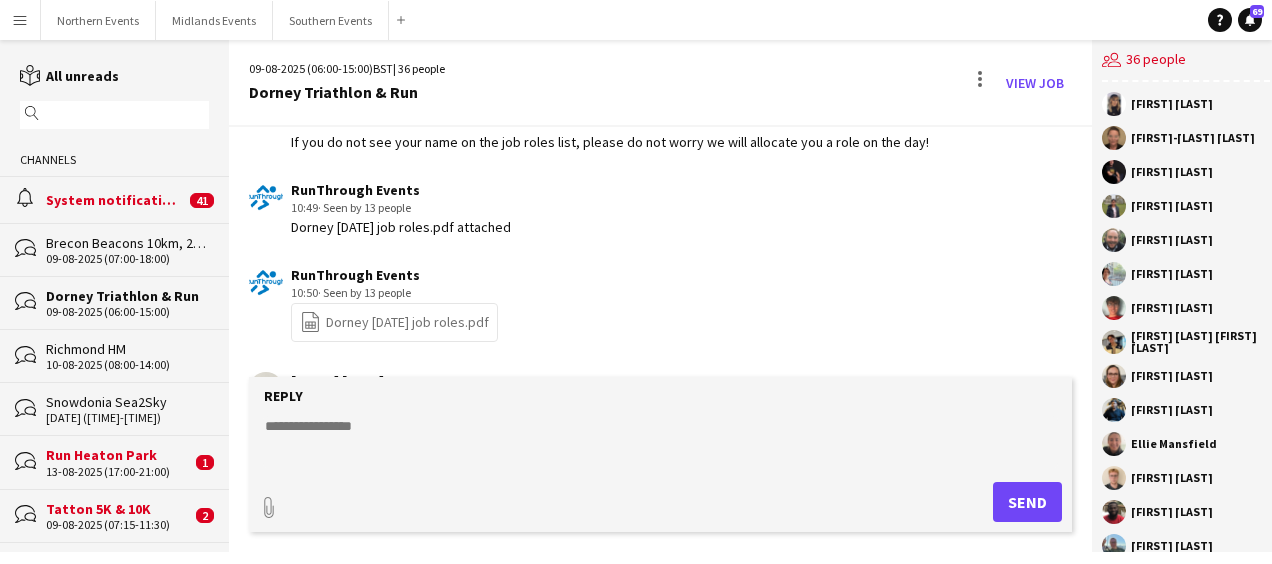scroll, scrollTop: 4193, scrollLeft: 0, axis: vertical 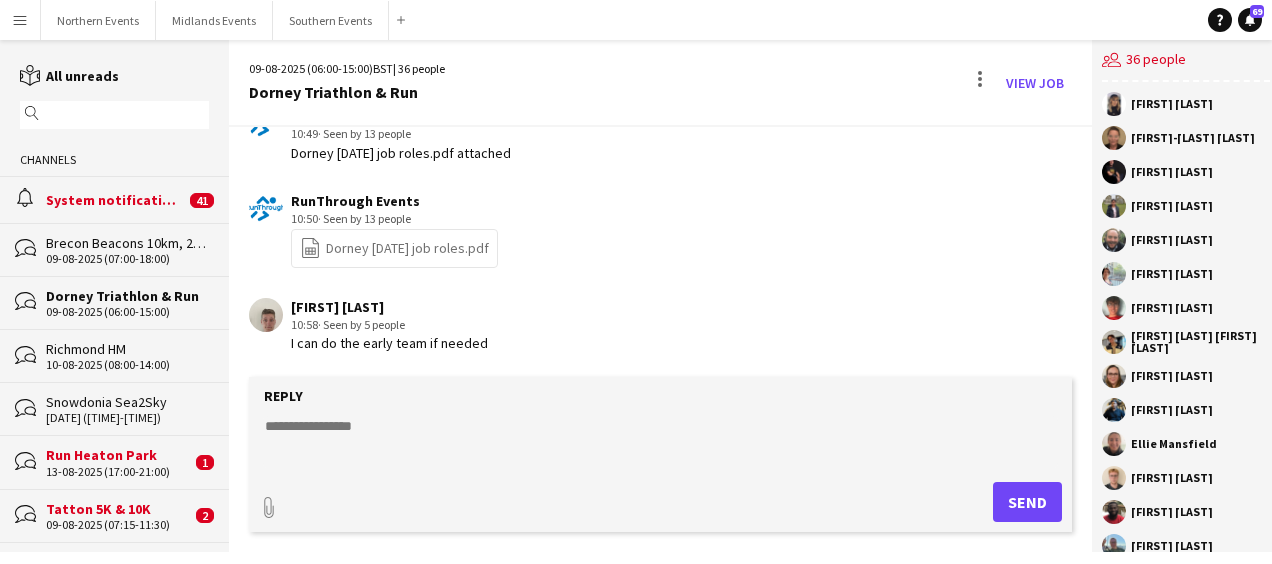 click 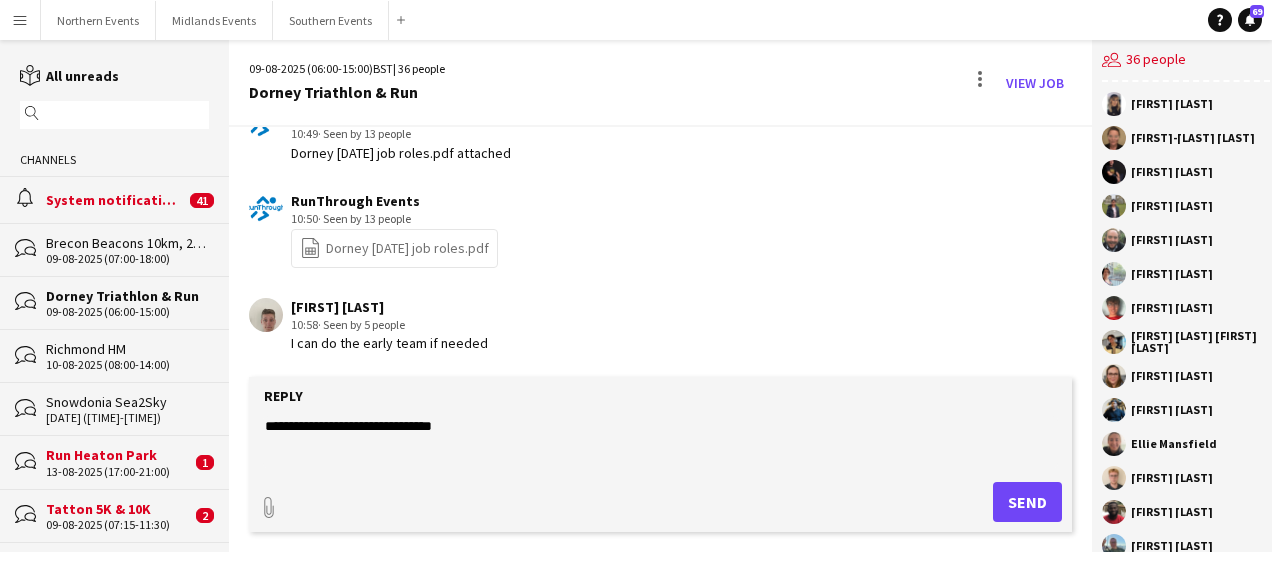 type on "**********" 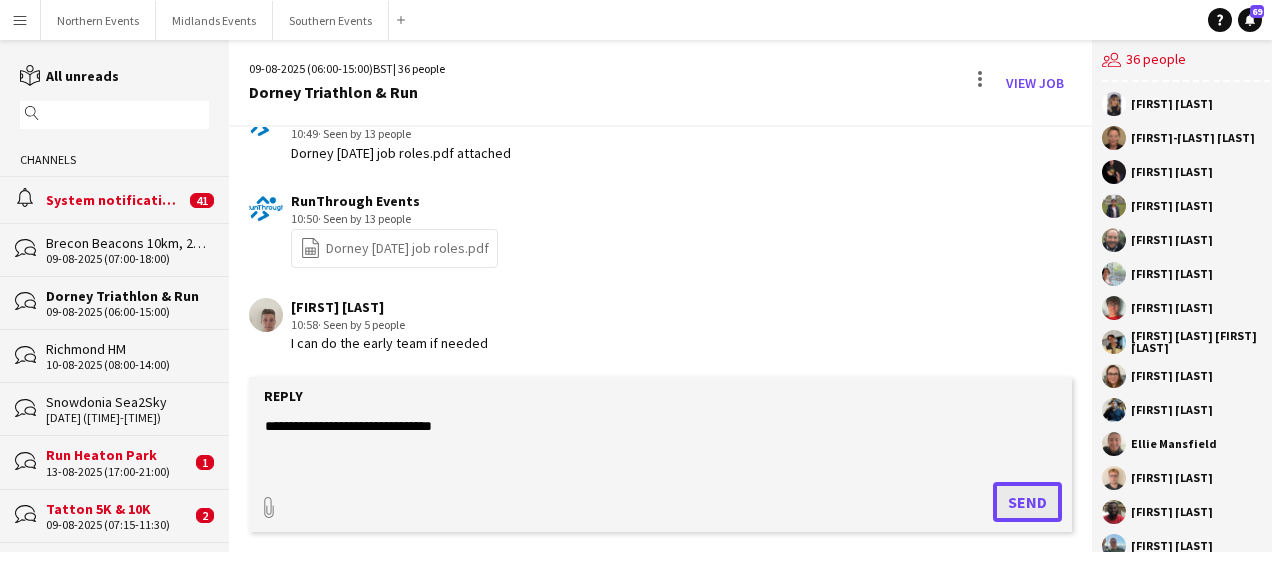 click on "Send" 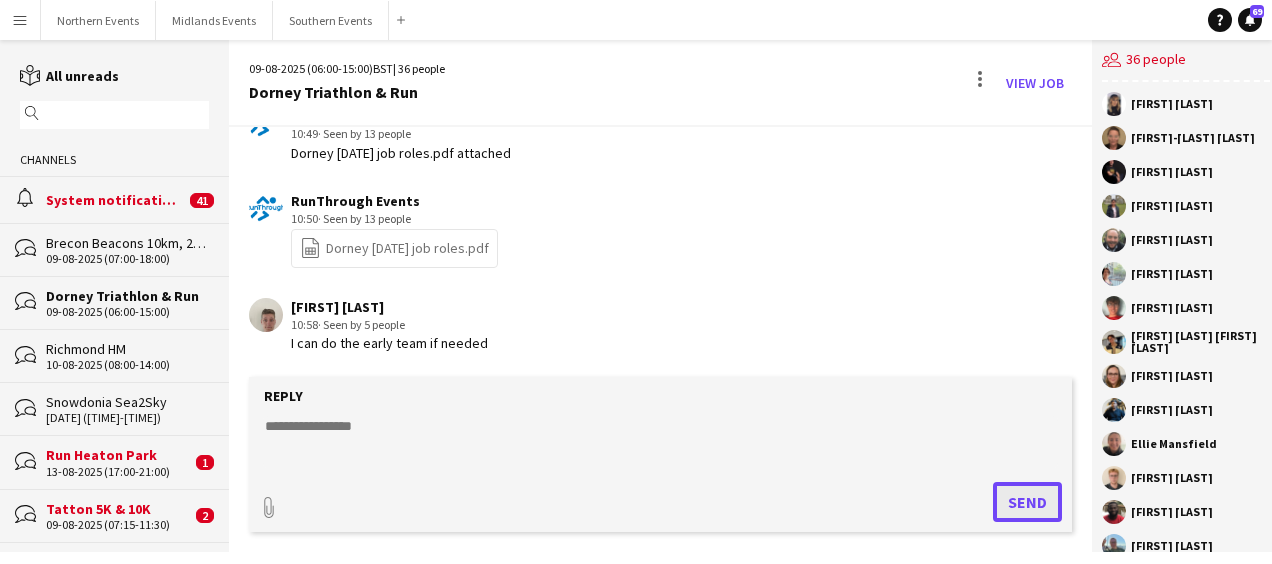 scroll, scrollTop: 4296, scrollLeft: 0, axis: vertical 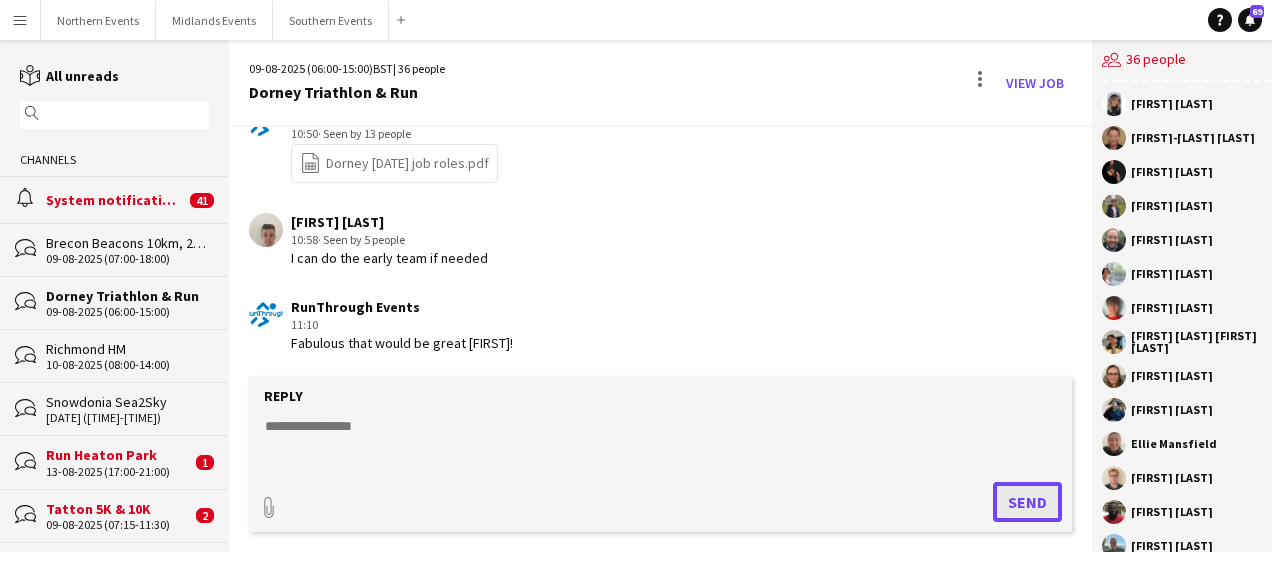 click on "Send" 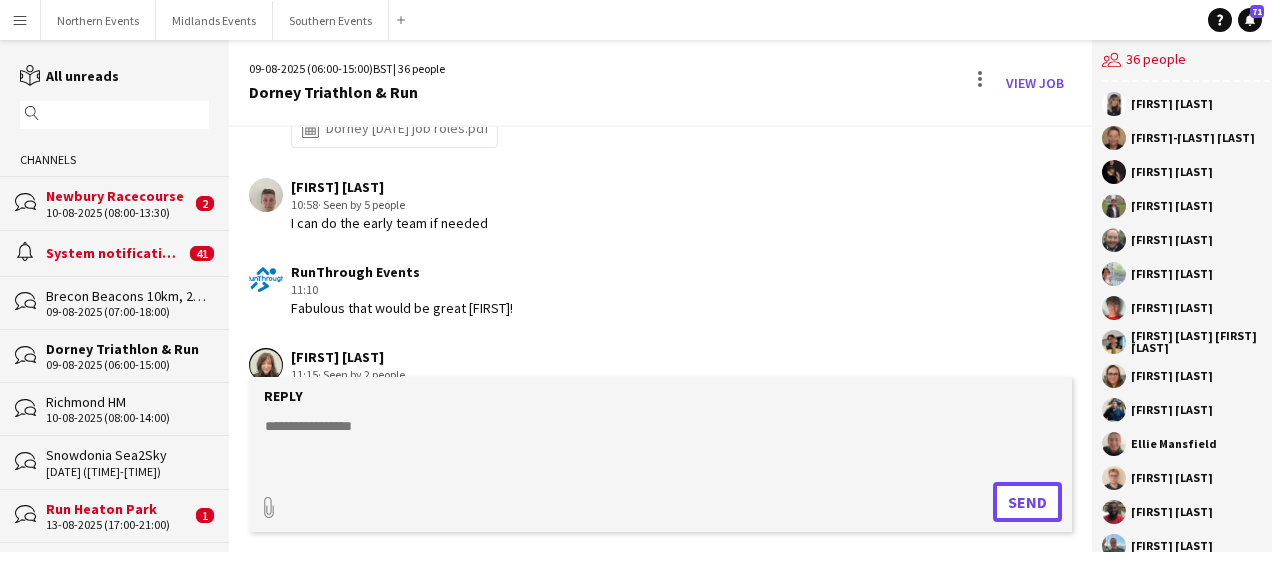 scroll, scrollTop: 4381, scrollLeft: 0, axis: vertical 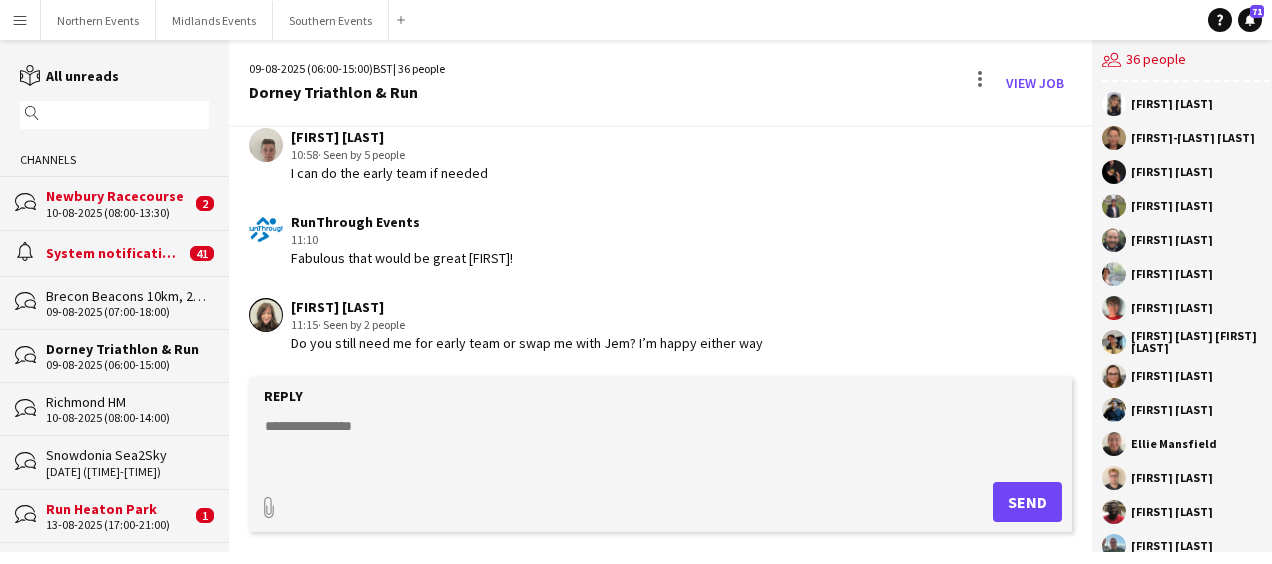 click 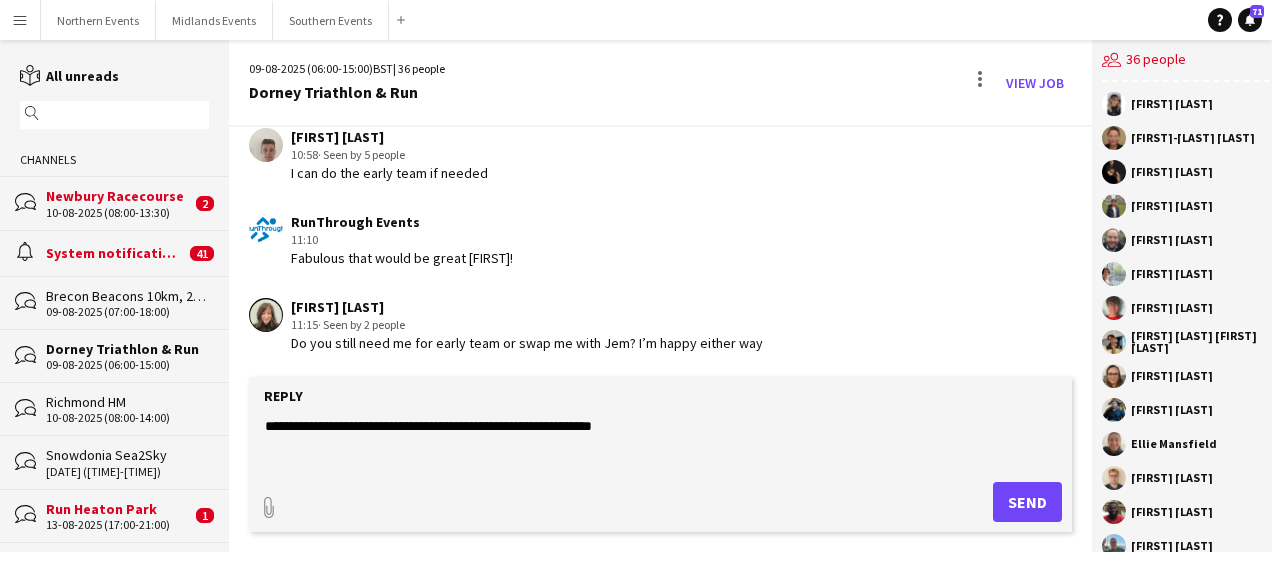 type on "**********" 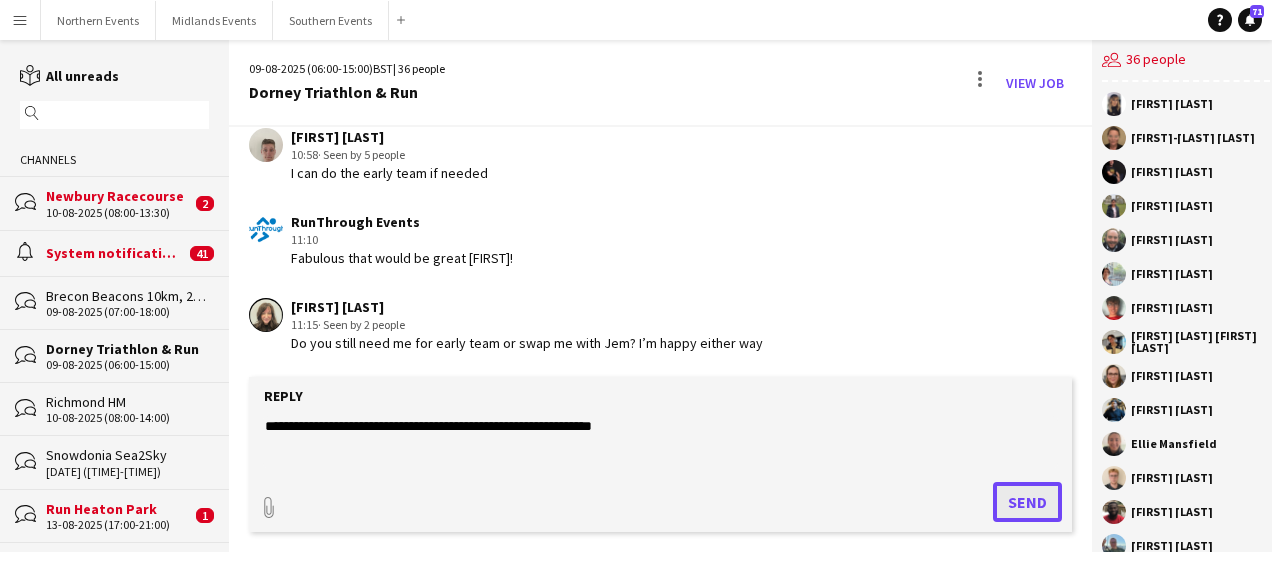 click on "Send" 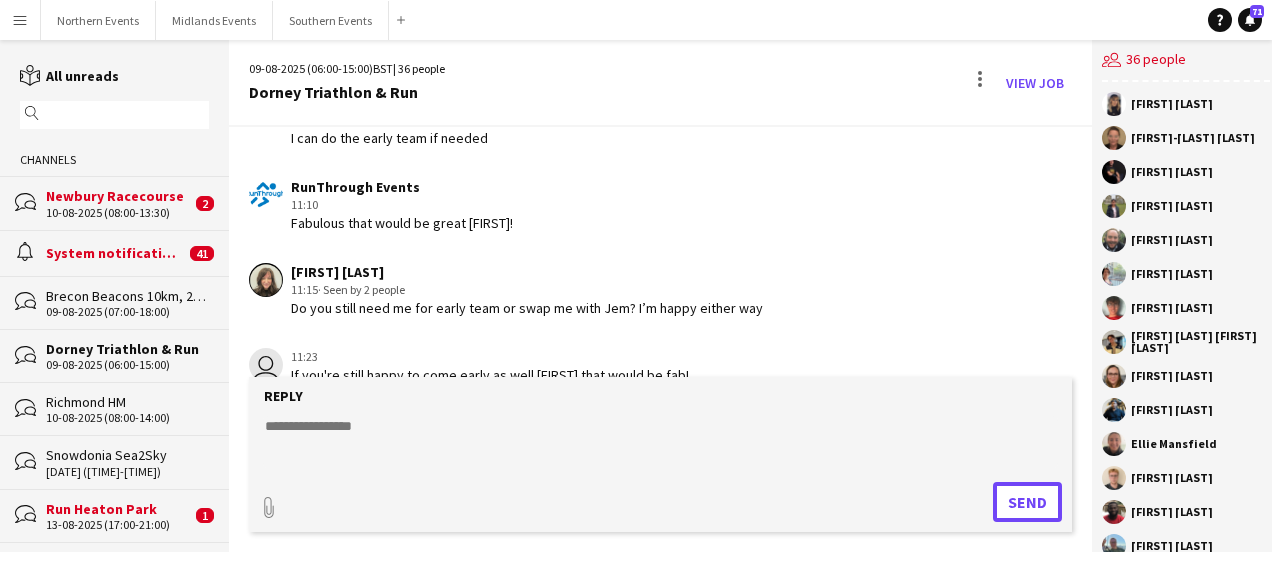scroll, scrollTop: 4466, scrollLeft: 0, axis: vertical 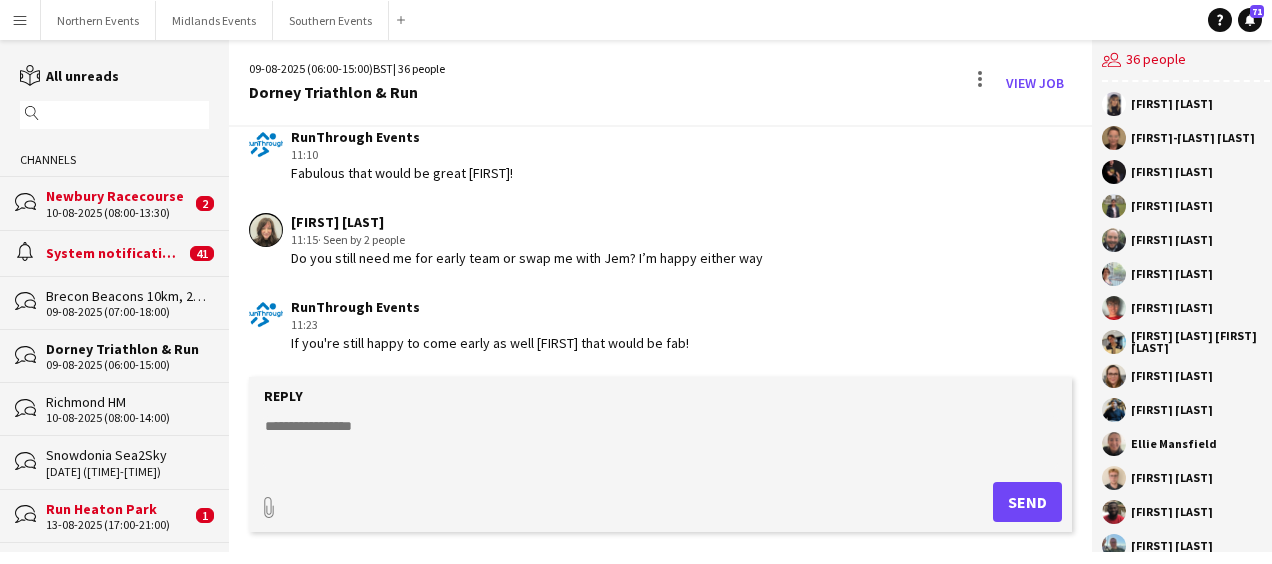 click on "Reply
paperclip
Send" 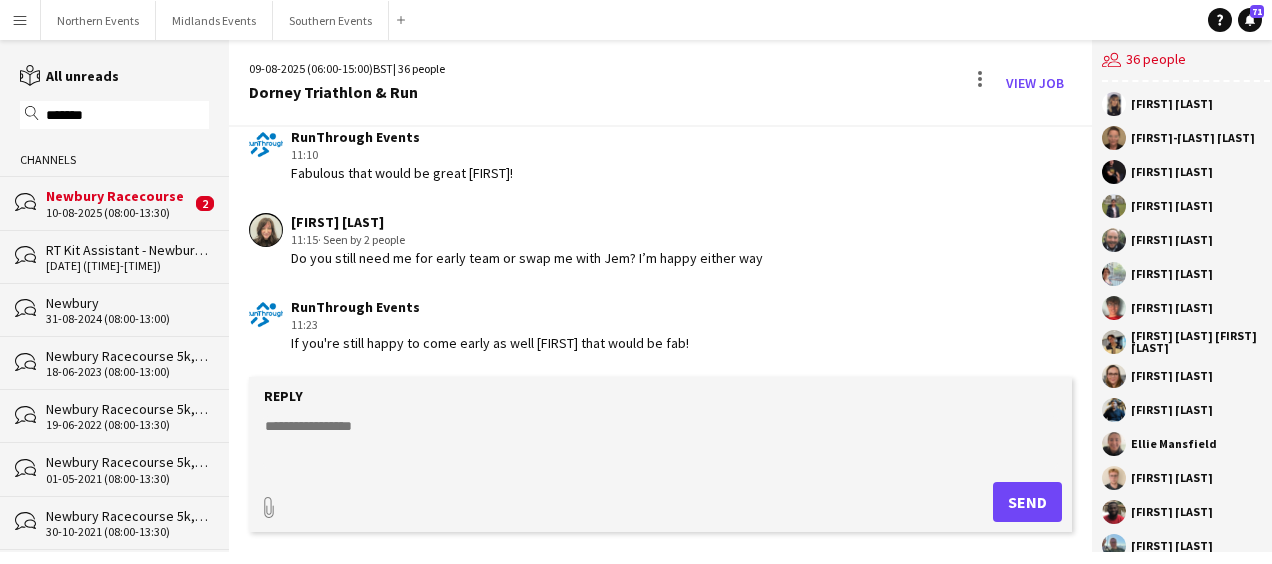 type on "*******" 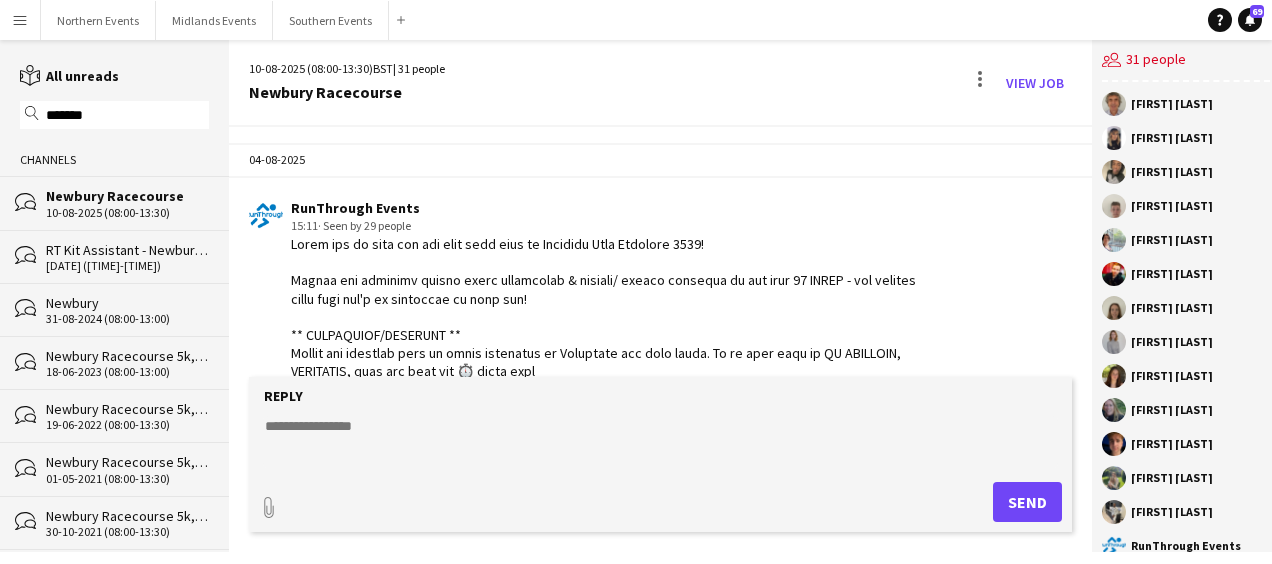 scroll, scrollTop: 3880, scrollLeft: 0, axis: vertical 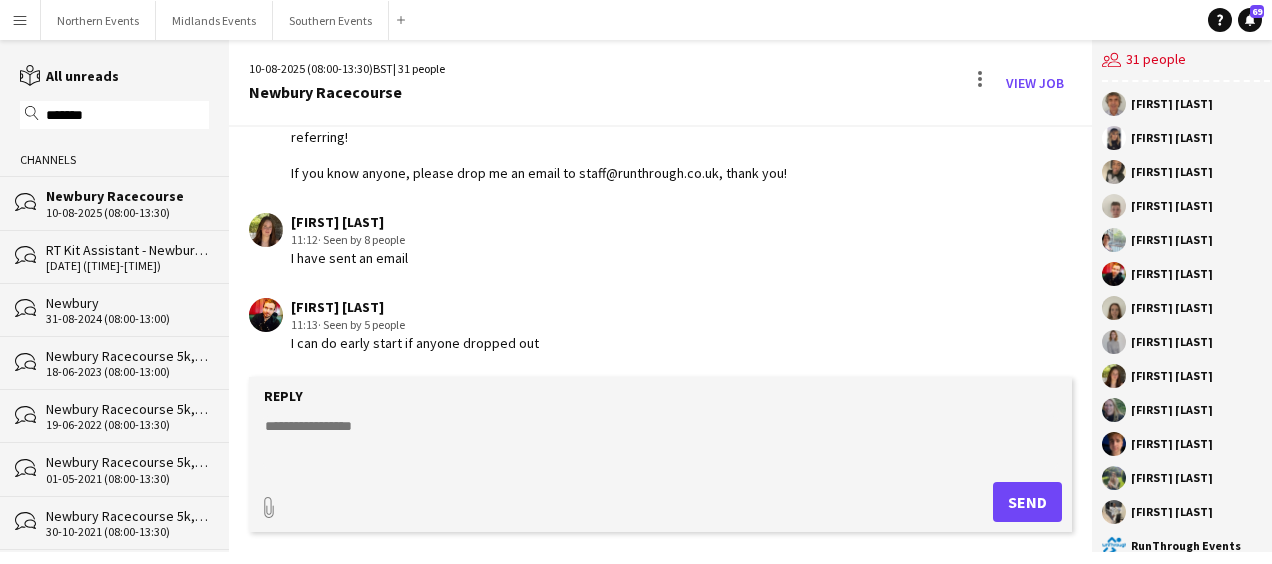 click 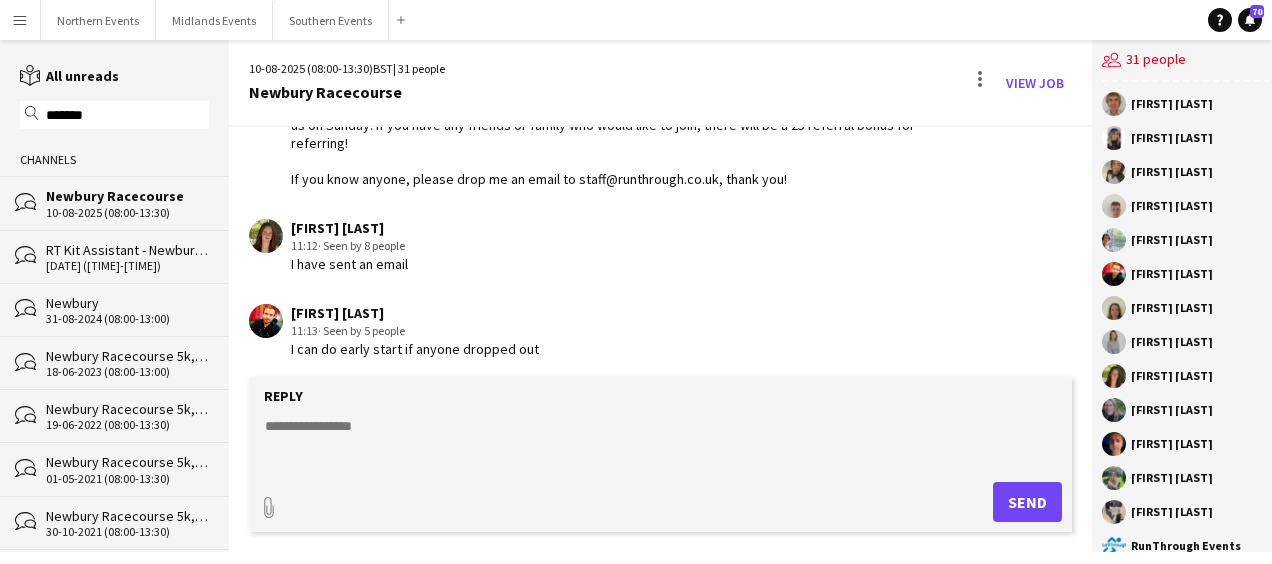 scroll, scrollTop: 3880, scrollLeft: 0, axis: vertical 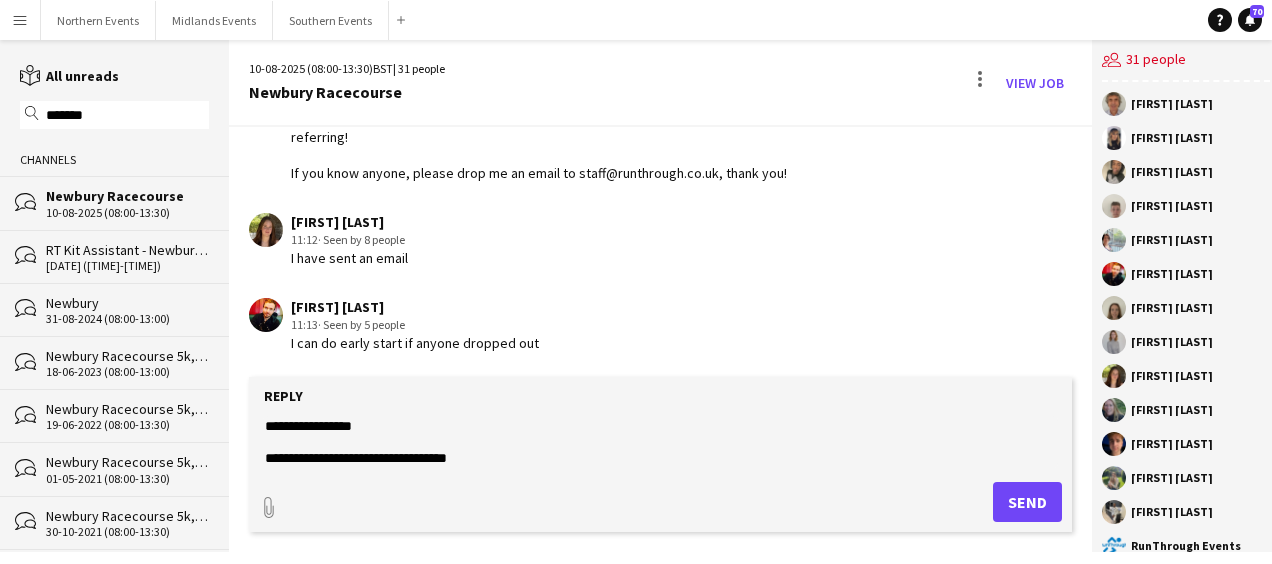 type on "**********" 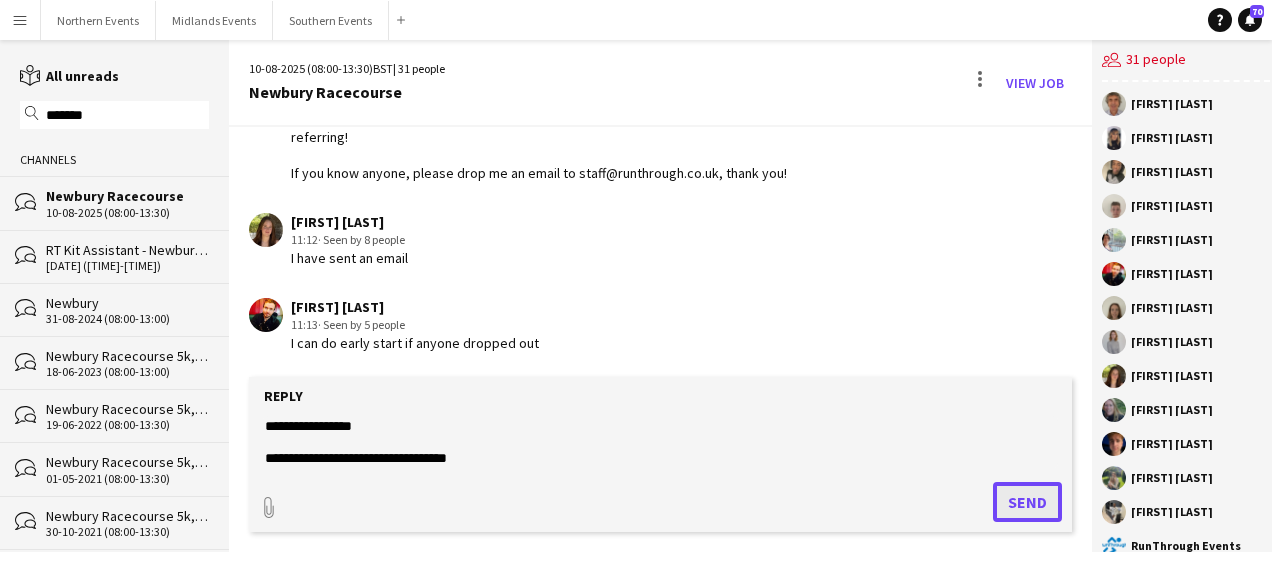 click on "Send" 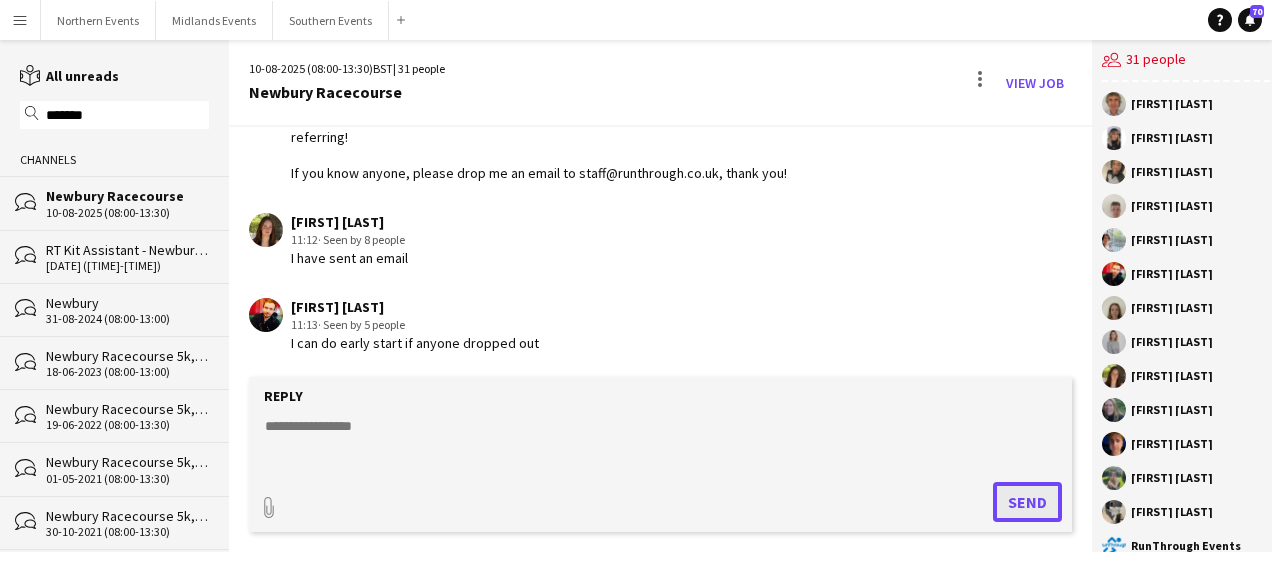 scroll, scrollTop: 3984, scrollLeft: 0, axis: vertical 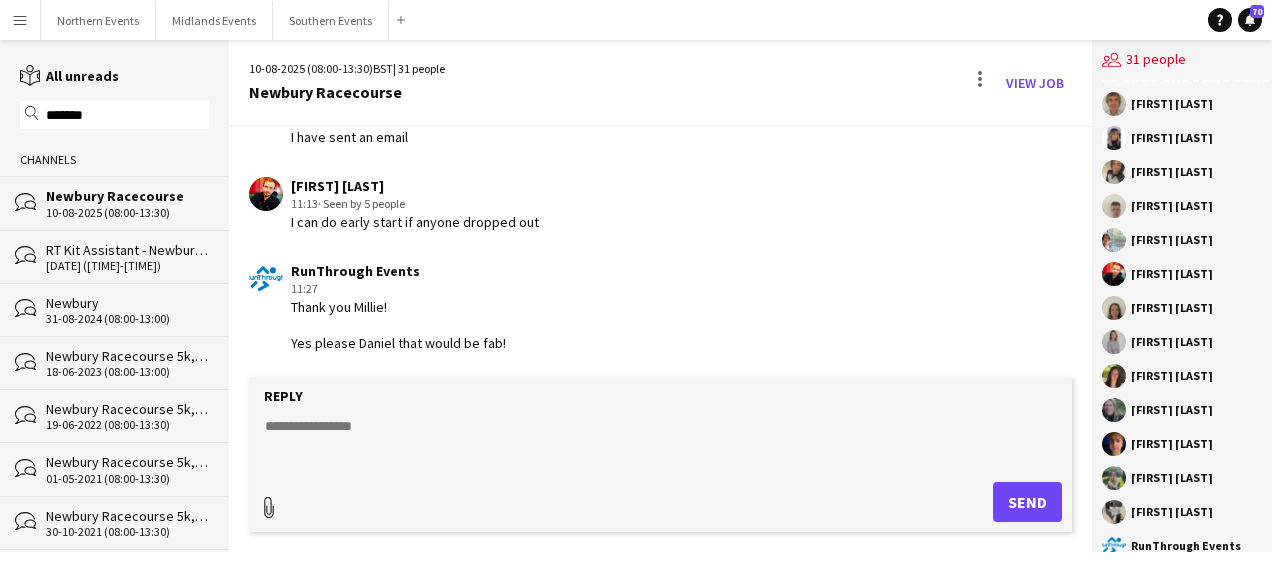 click 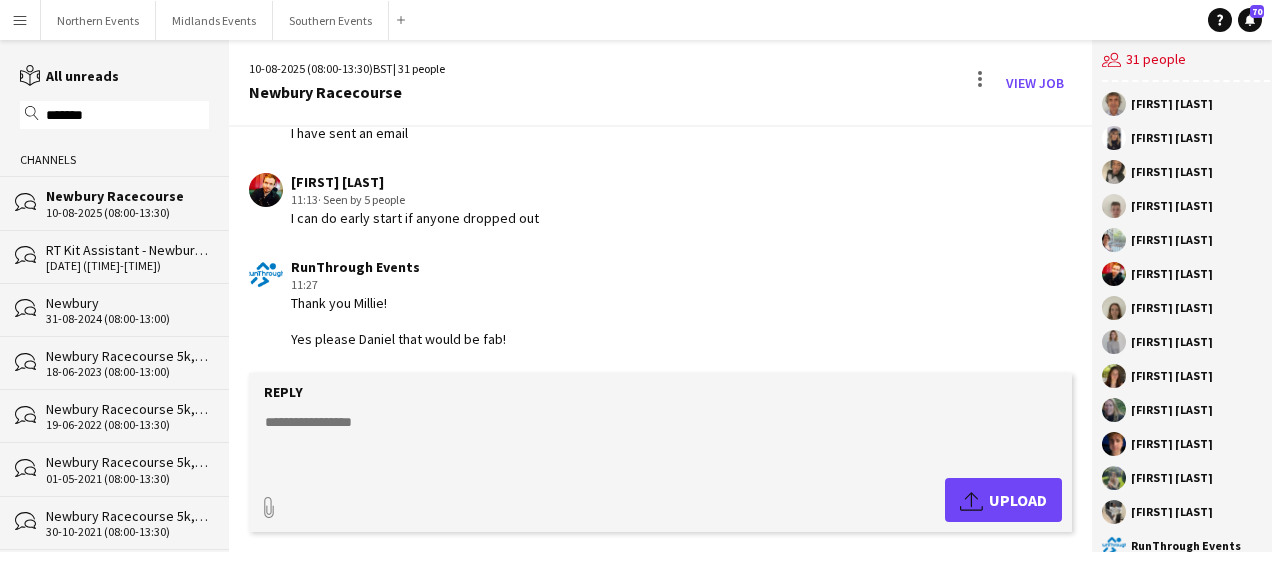 click 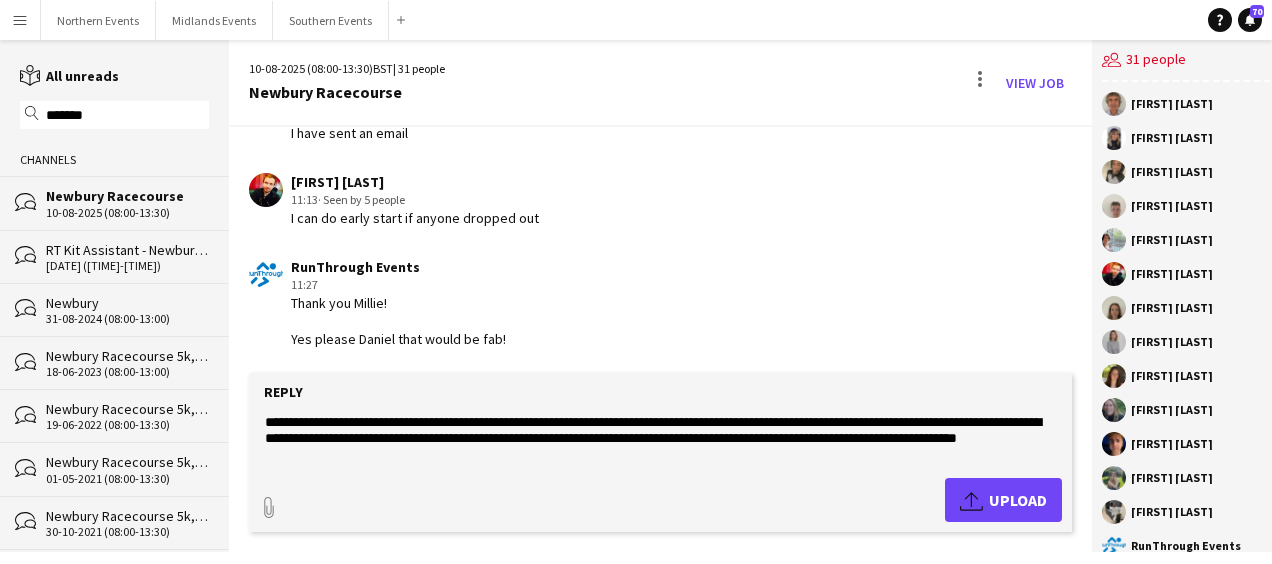 scroll, scrollTop: 143, scrollLeft: 0, axis: vertical 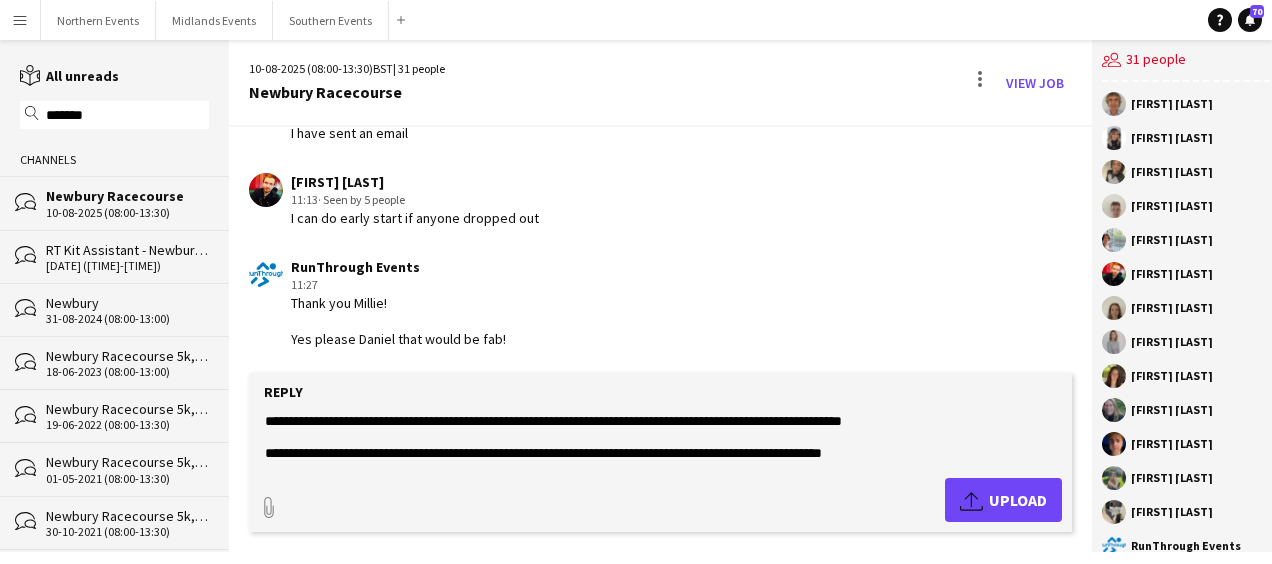 type on "**********" 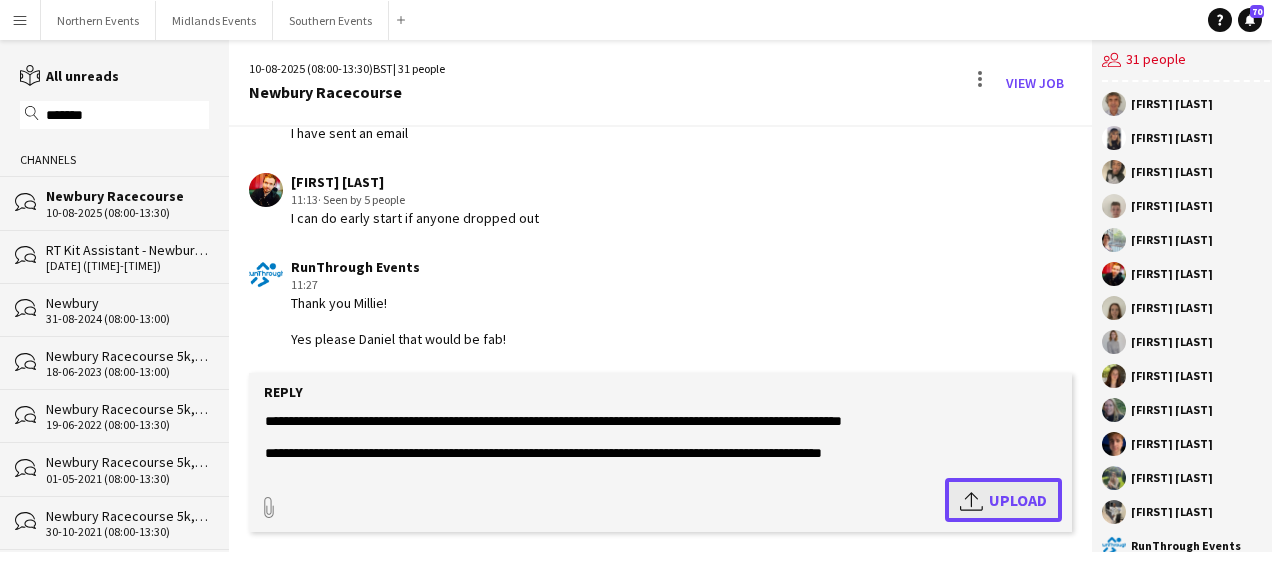 click on "Upload
Upload" 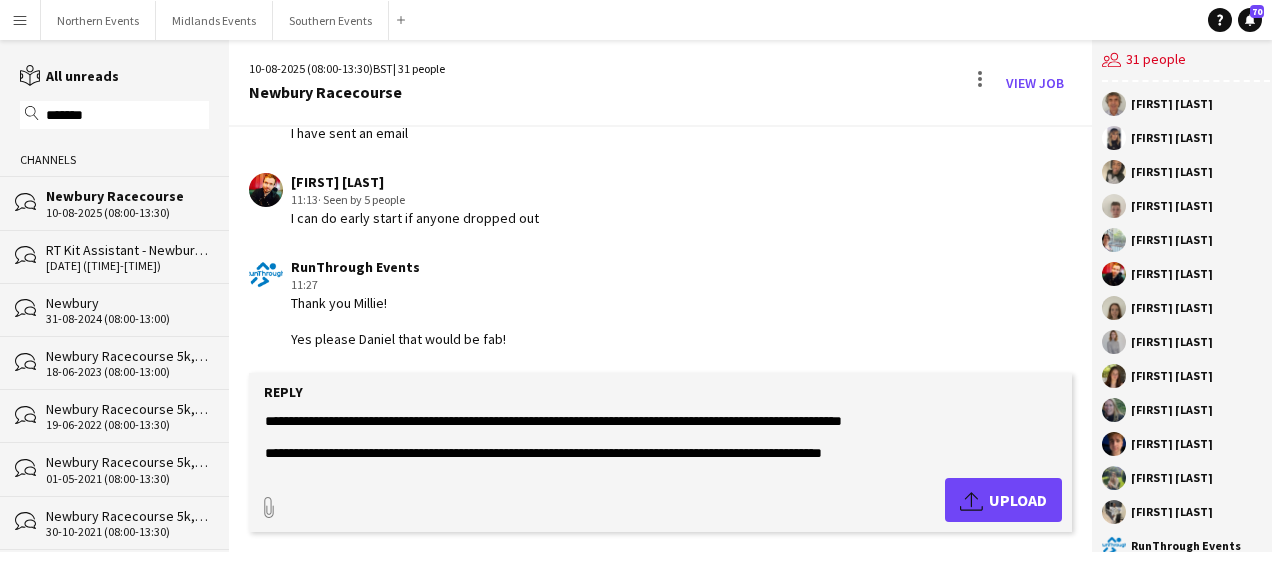type 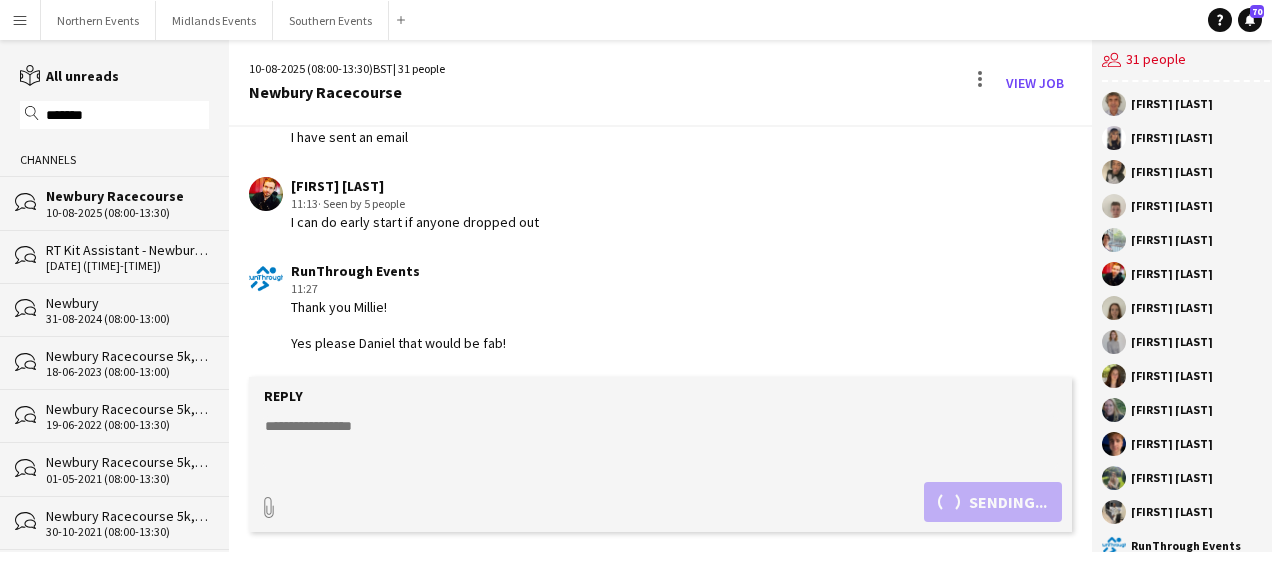 scroll, scrollTop: 0, scrollLeft: 0, axis: both 